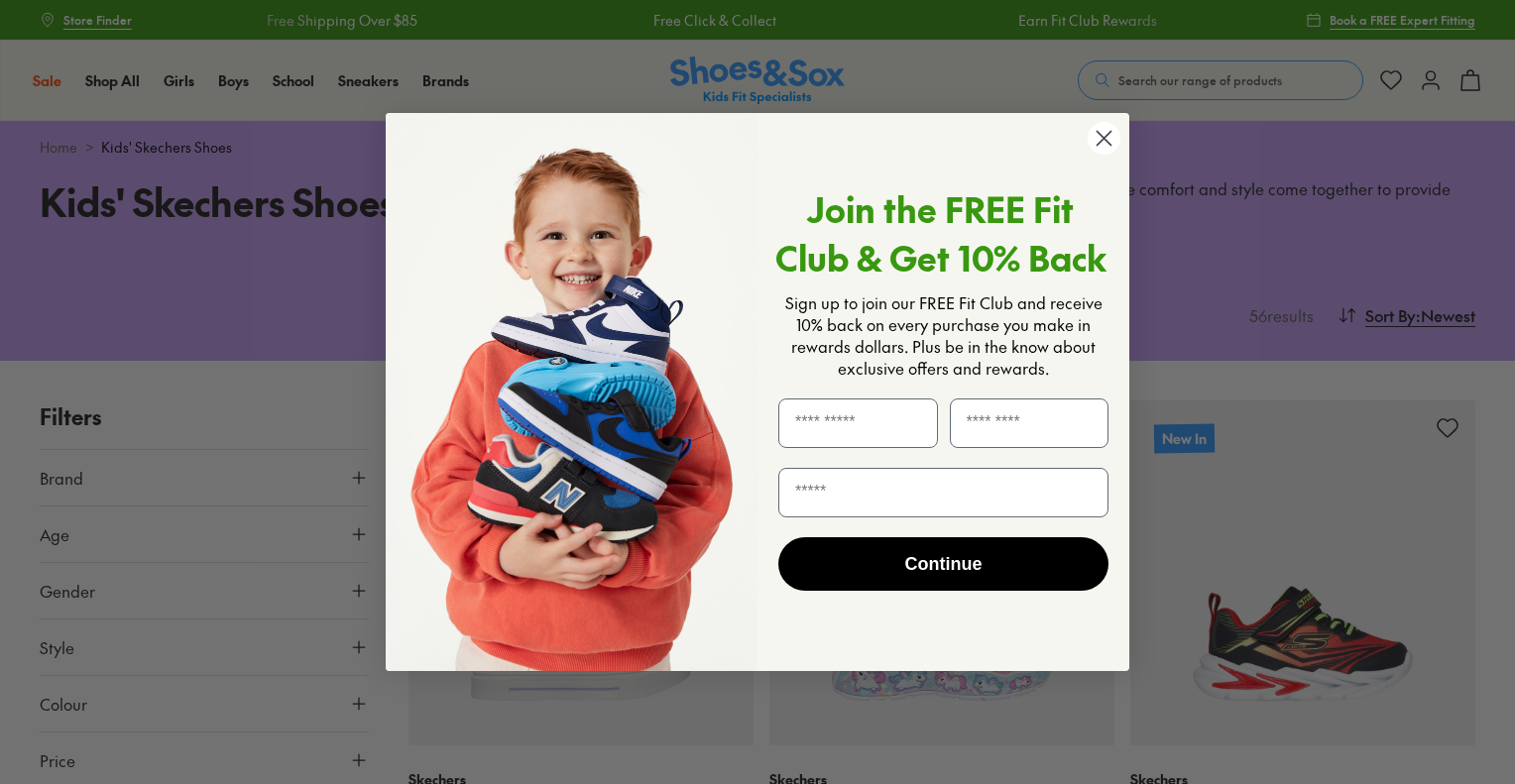 scroll, scrollTop: 0, scrollLeft: 0, axis: both 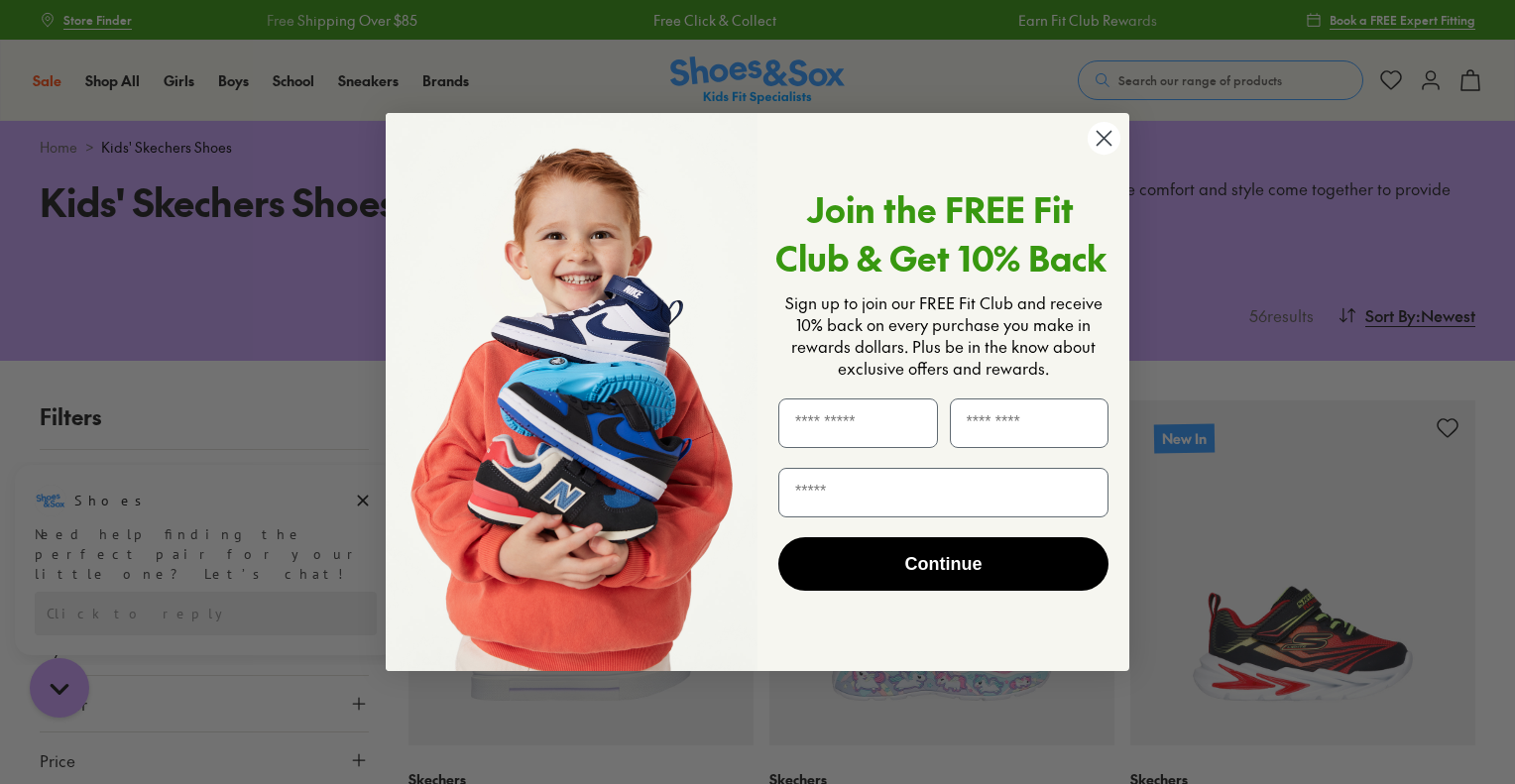 click 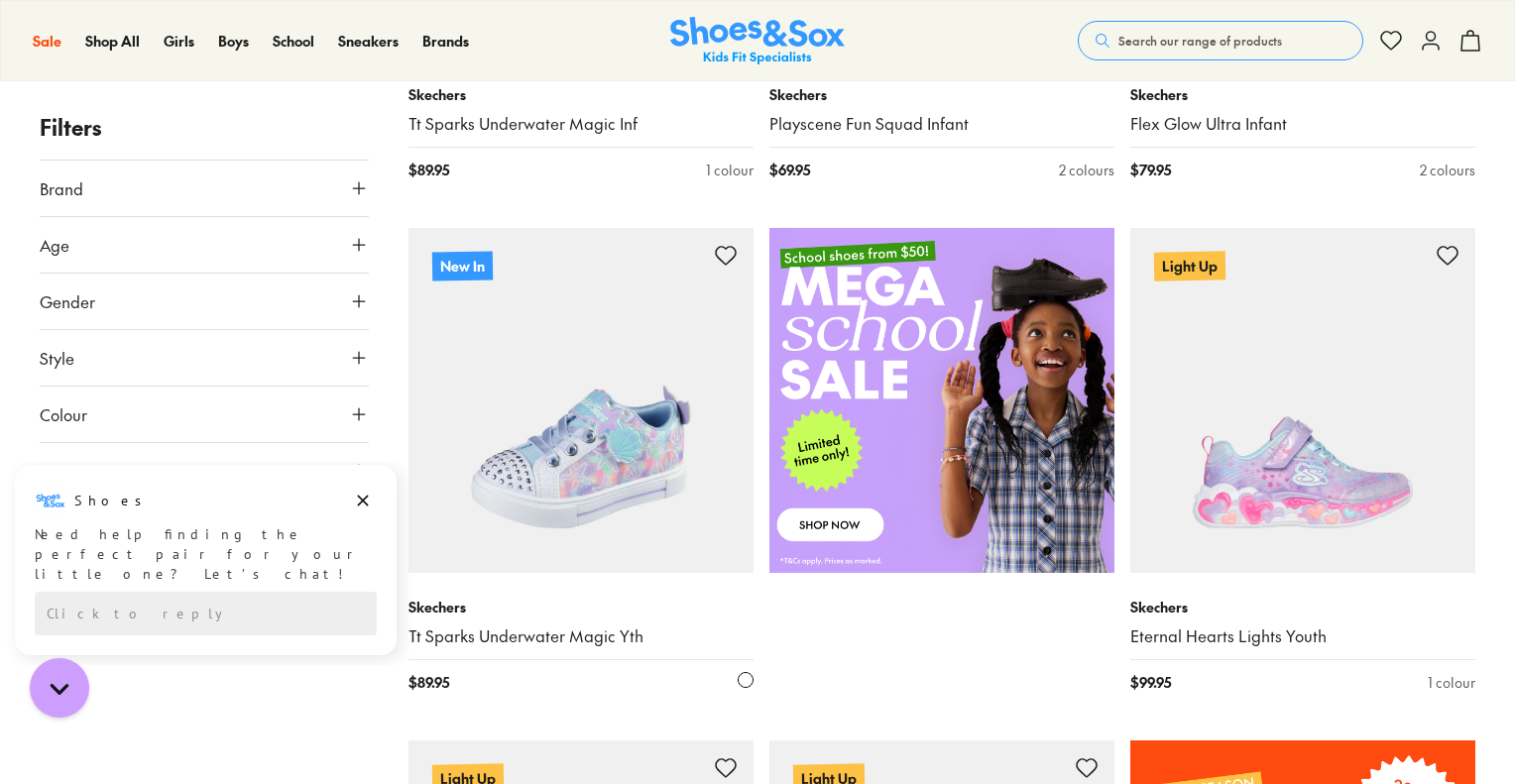 scroll, scrollTop: 694, scrollLeft: 0, axis: vertical 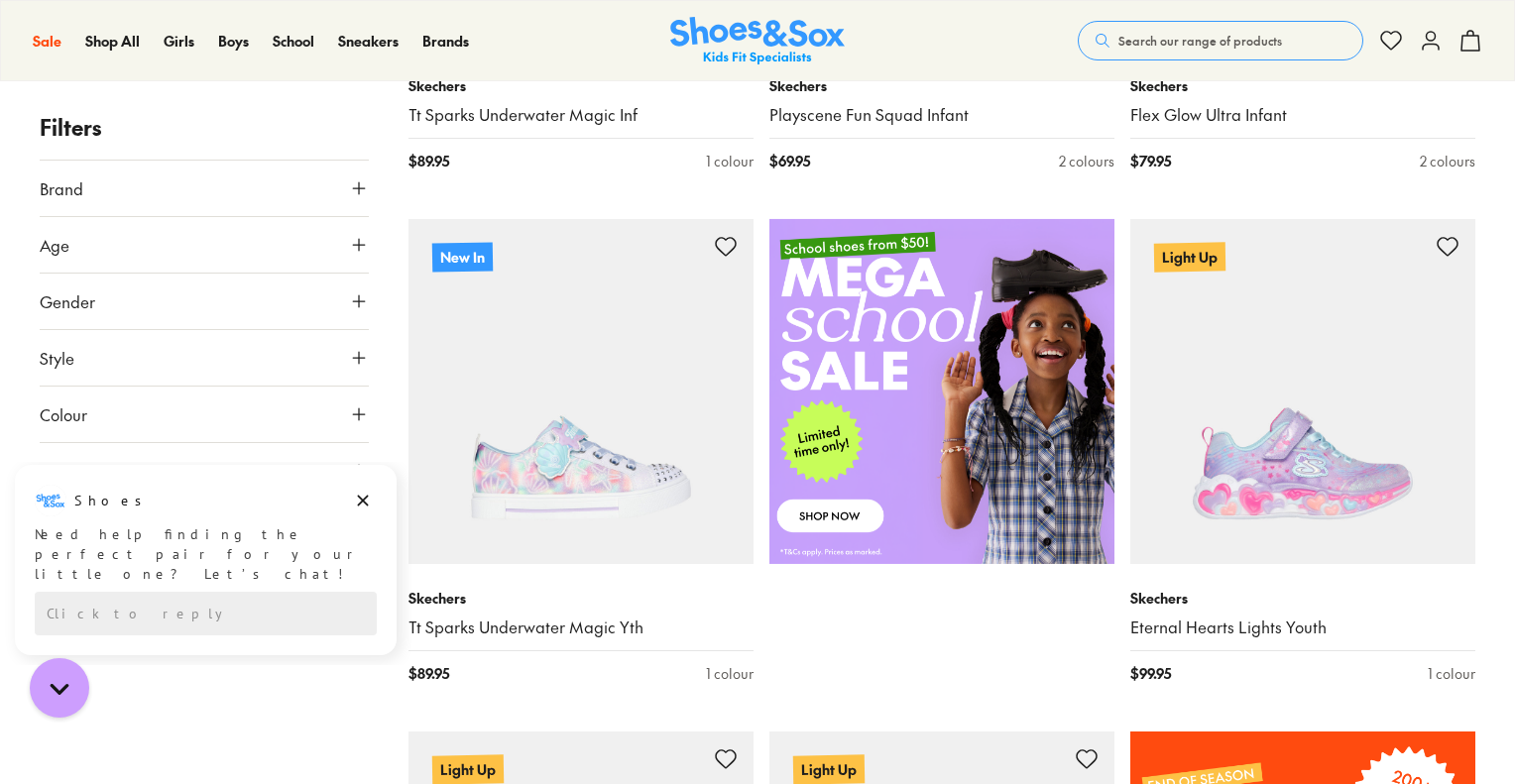 click on "Gender" at bounding box center (204, 301) 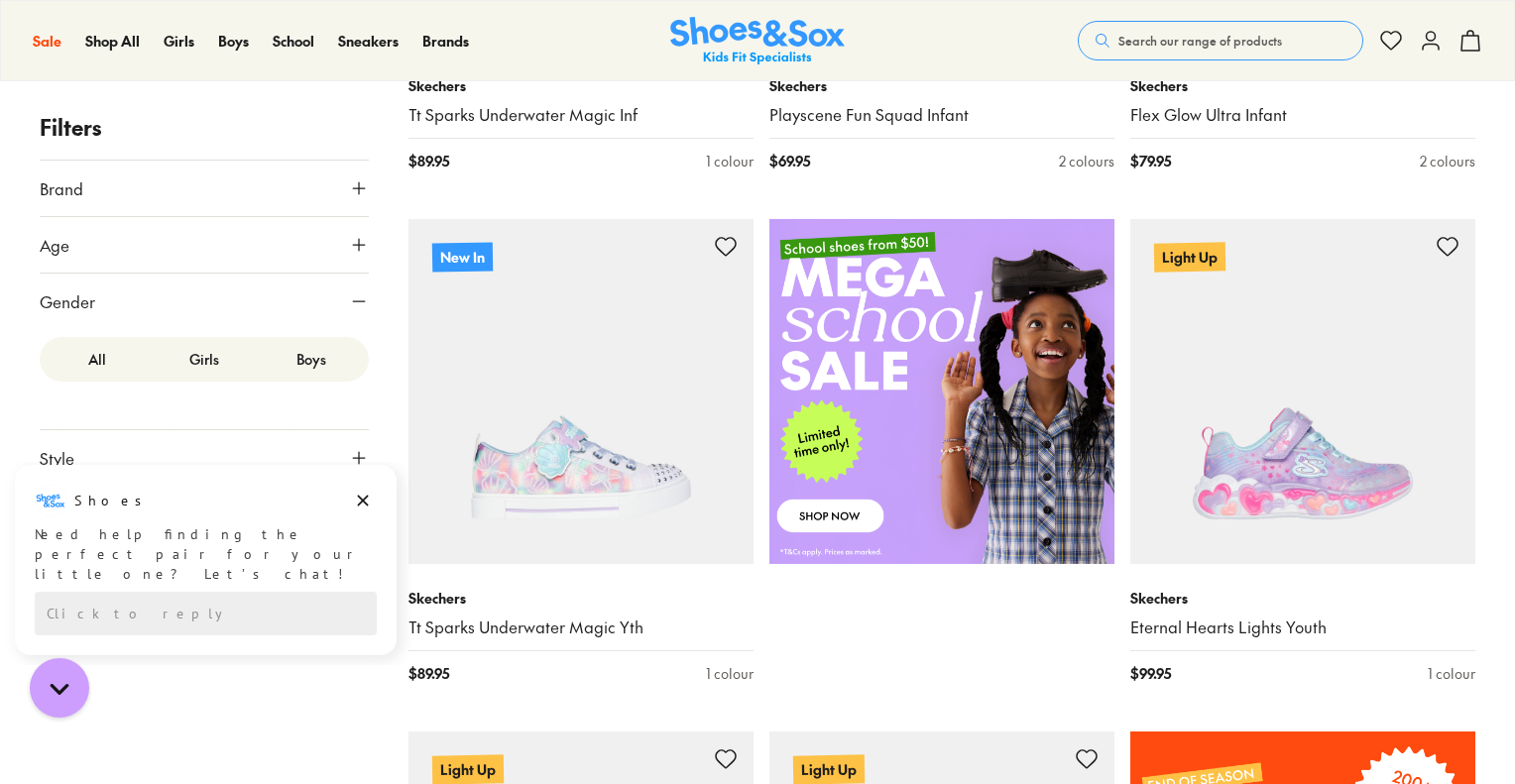 click on "Girls" at bounding box center [204, 359] 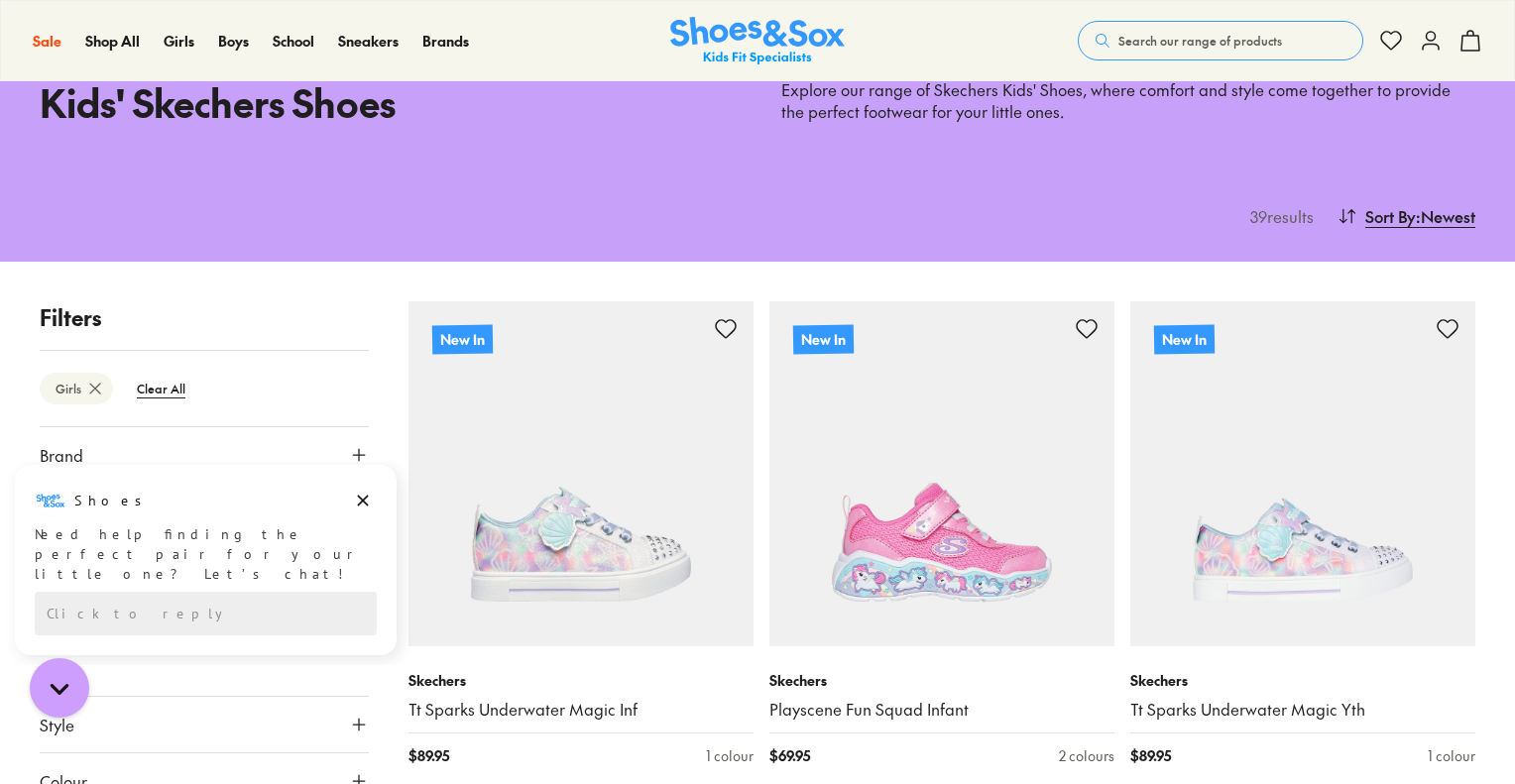 scroll, scrollTop: 297, scrollLeft: 0, axis: vertical 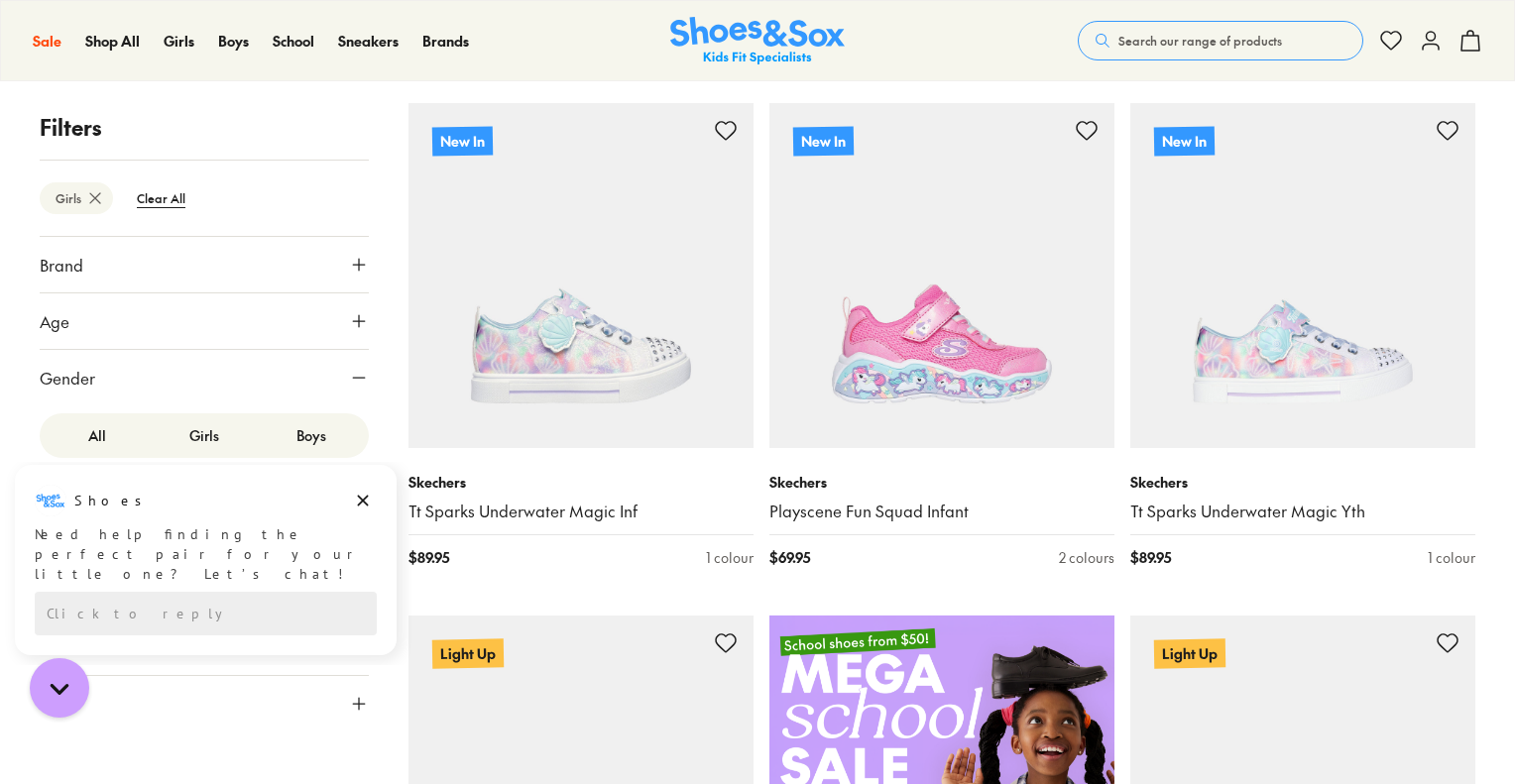 click on "Age" at bounding box center [204, 321] 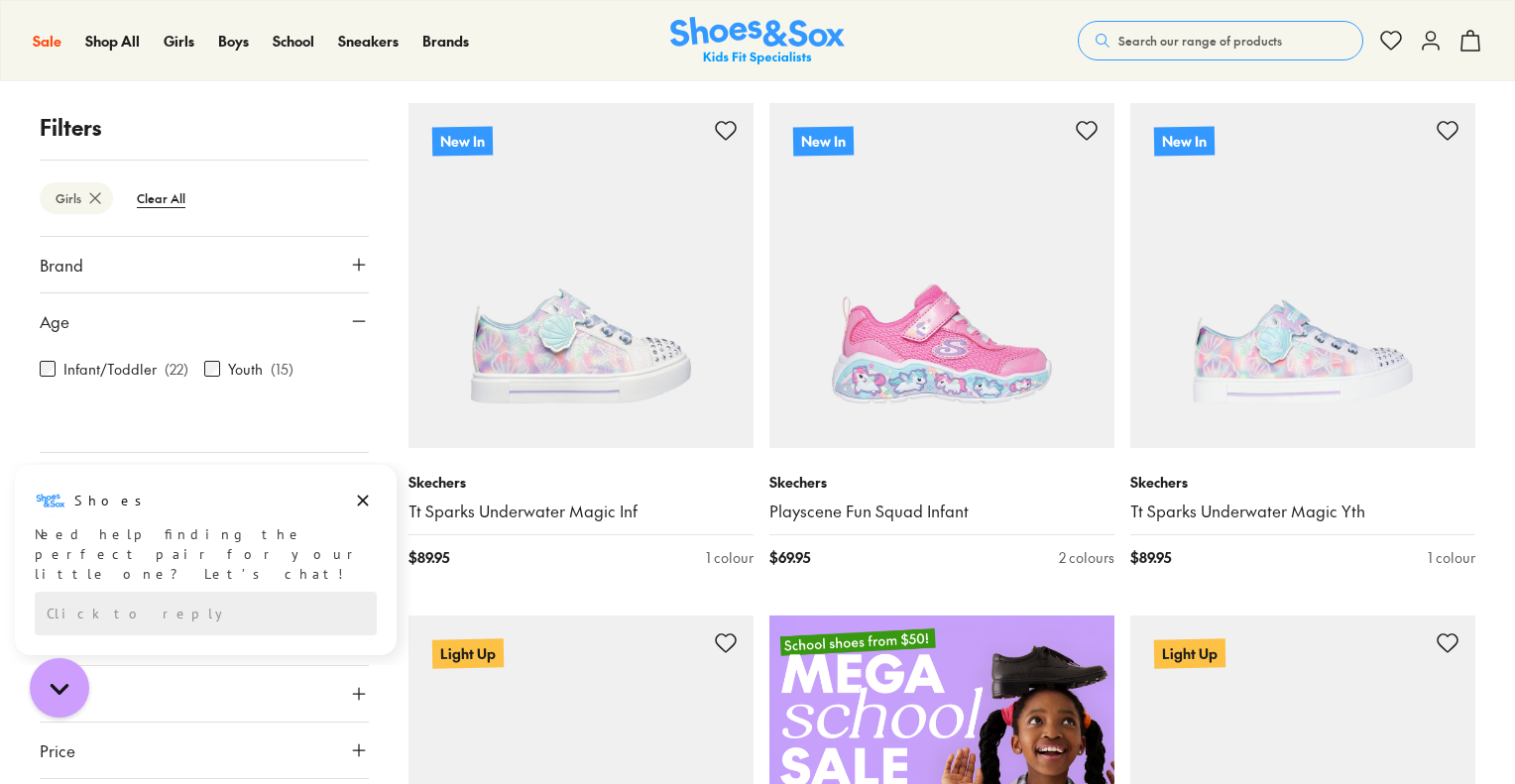 click on "Age" at bounding box center (204, 321) 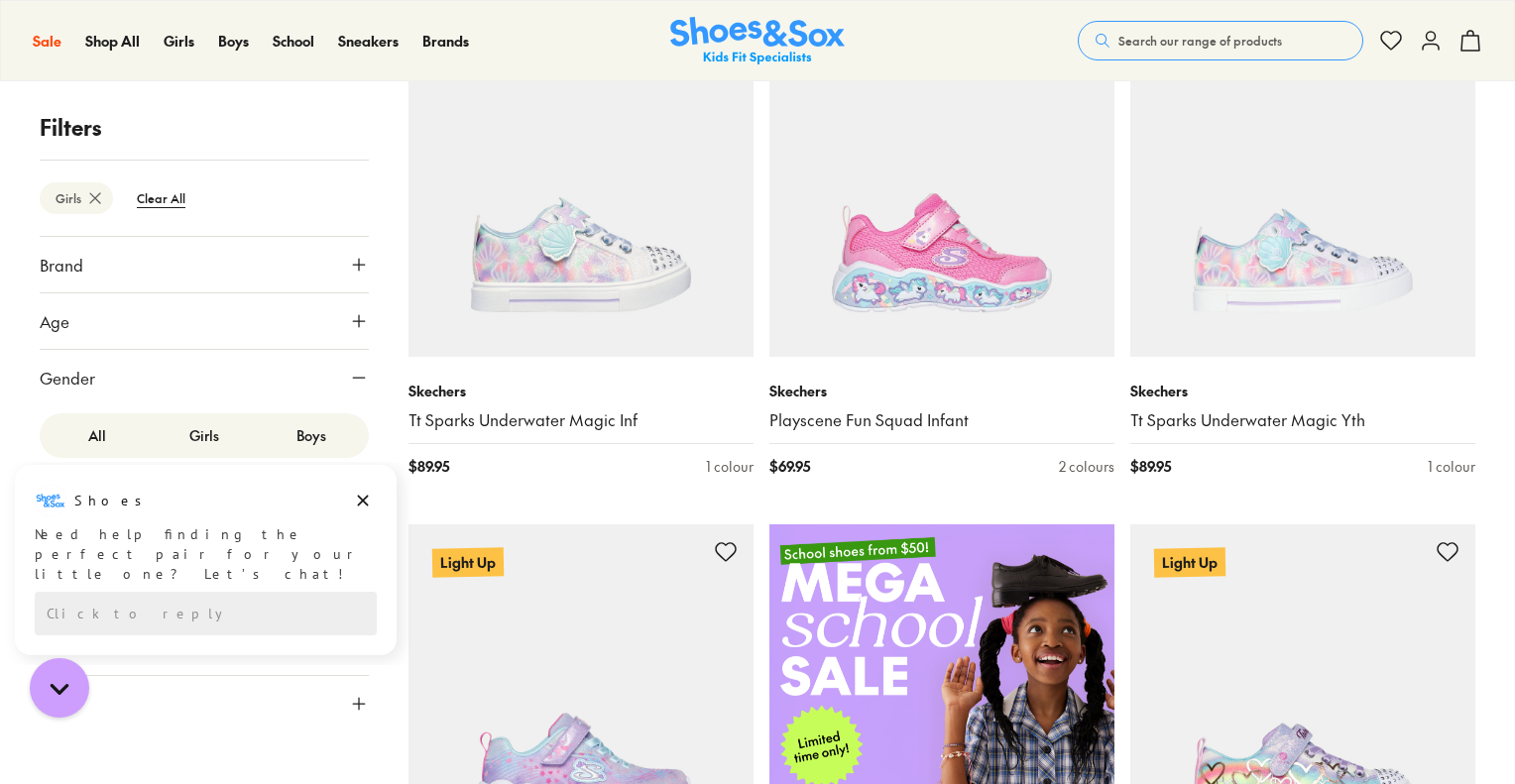 scroll, scrollTop: 496, scrollLeft: 0, axis: vertical 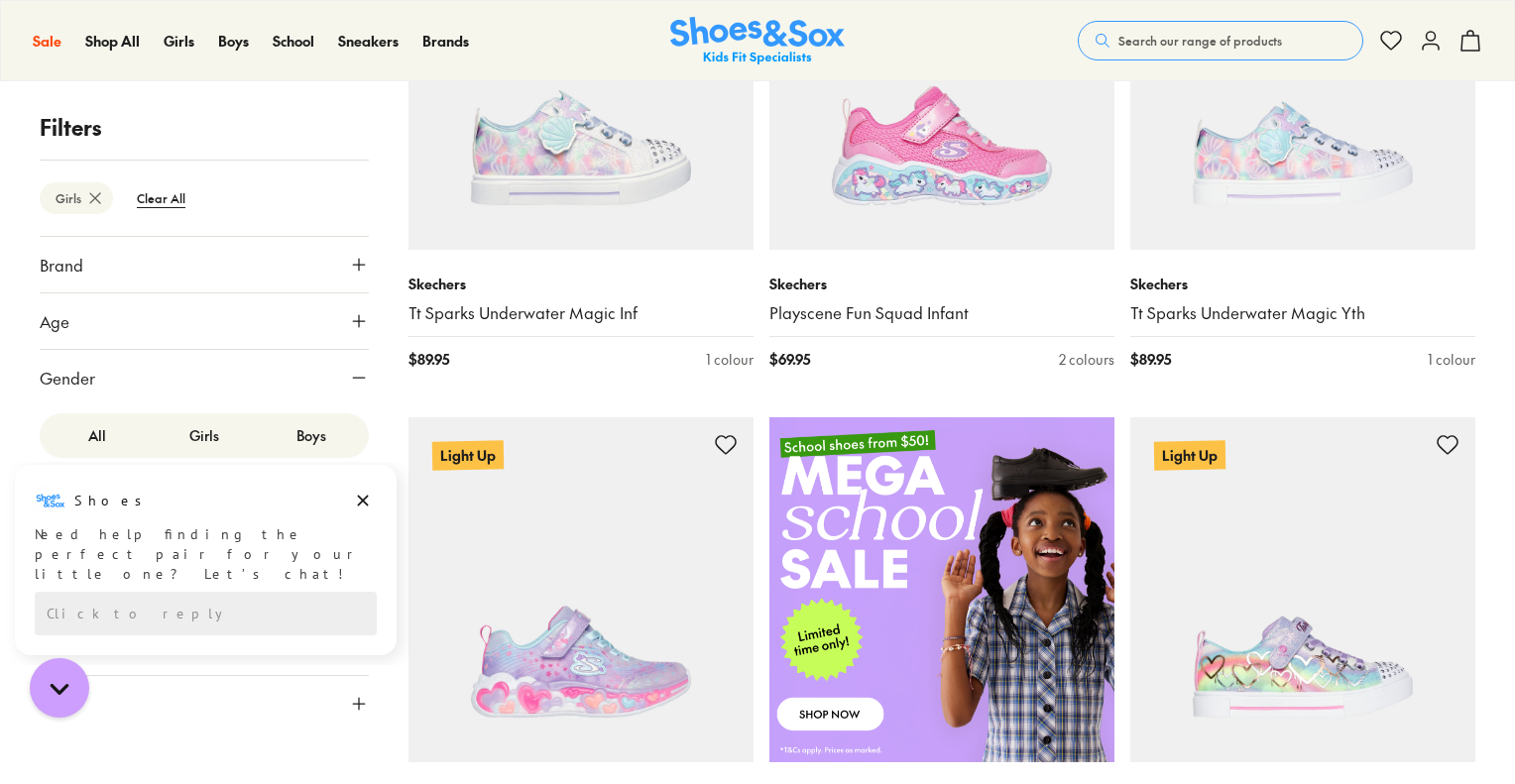 click 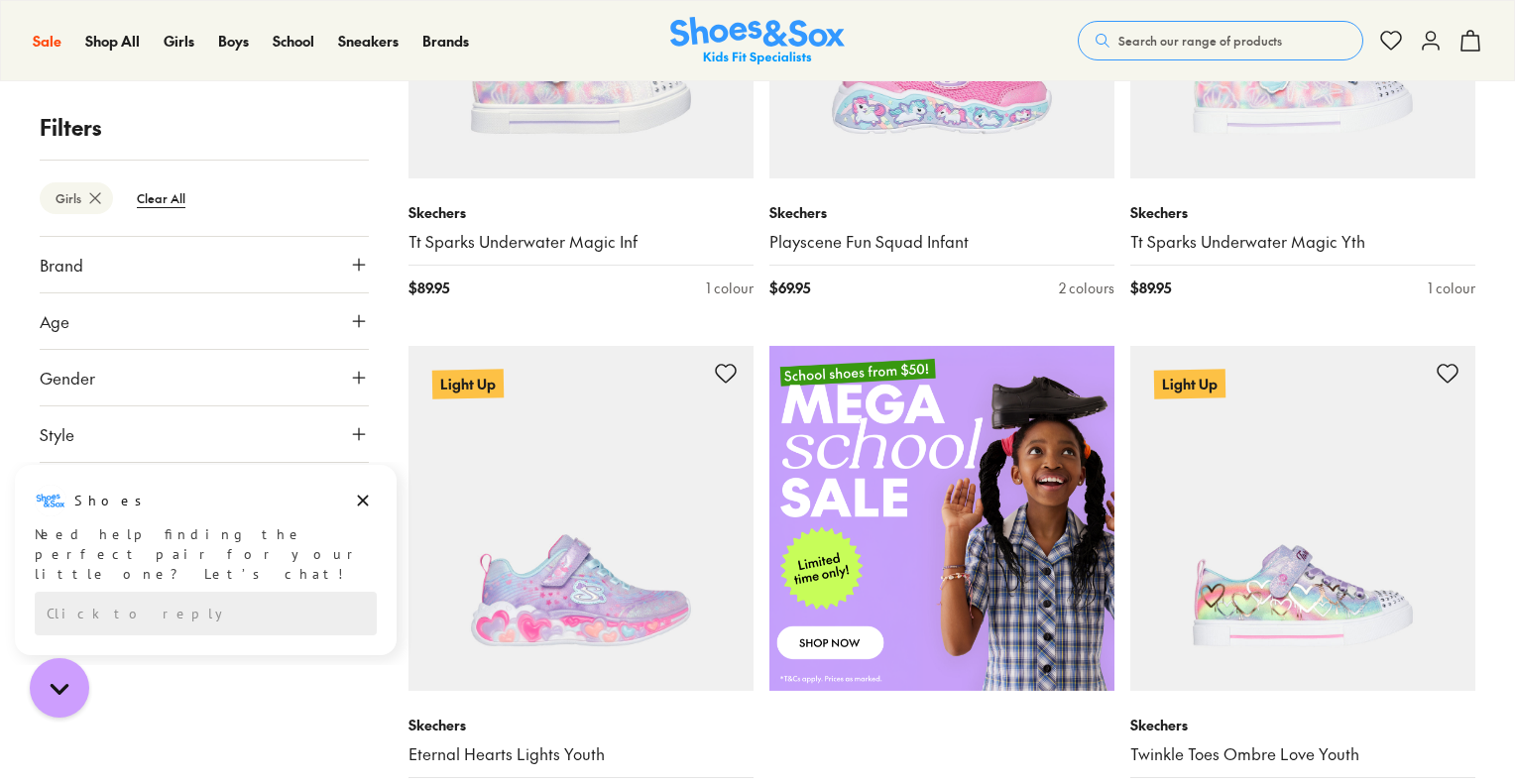 scroll, scrollTop: 694, scrollLeft: 0, axis: vertical 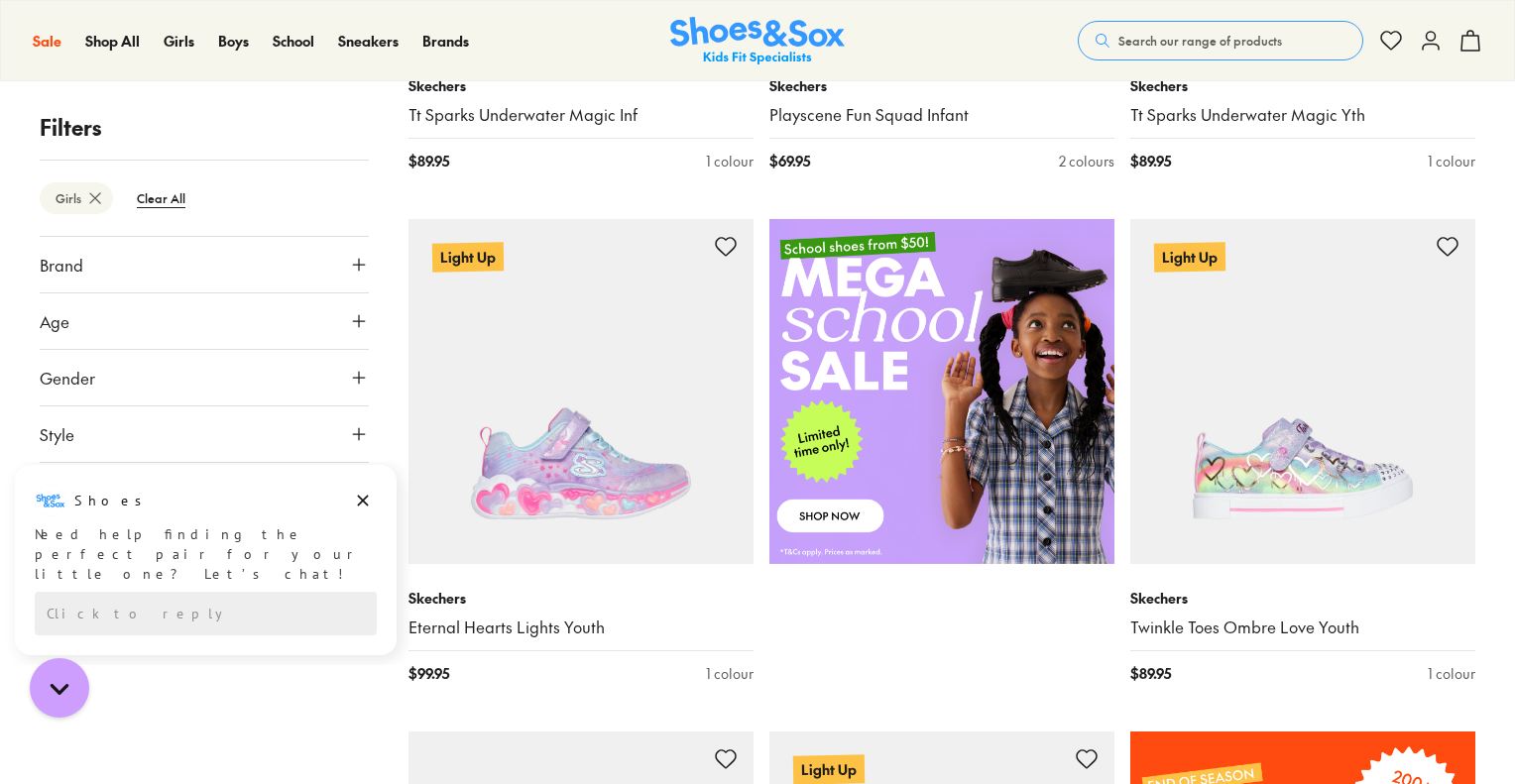 click 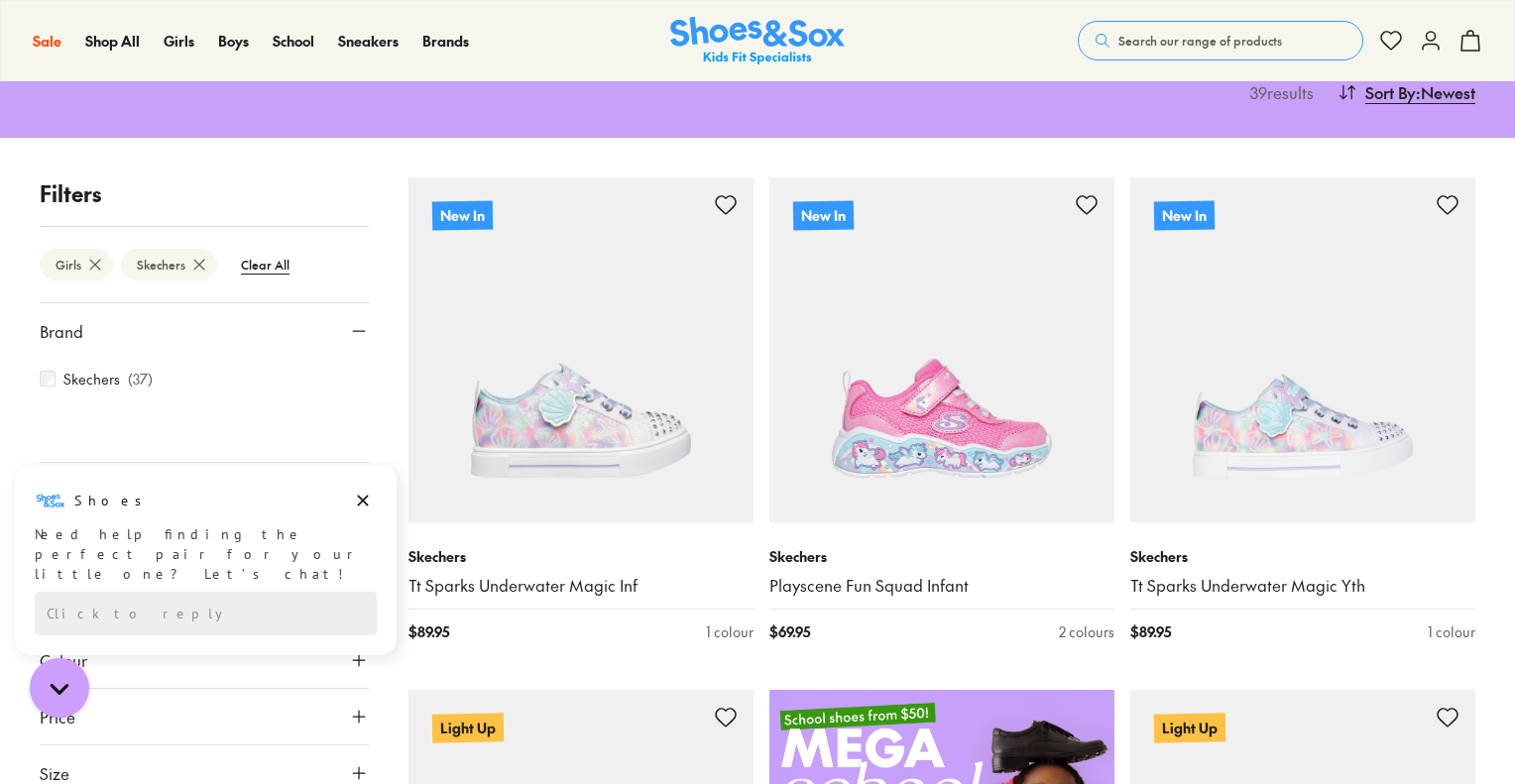 scroll, scrollTop: 393, scrollLeft: 0, axis: vertical 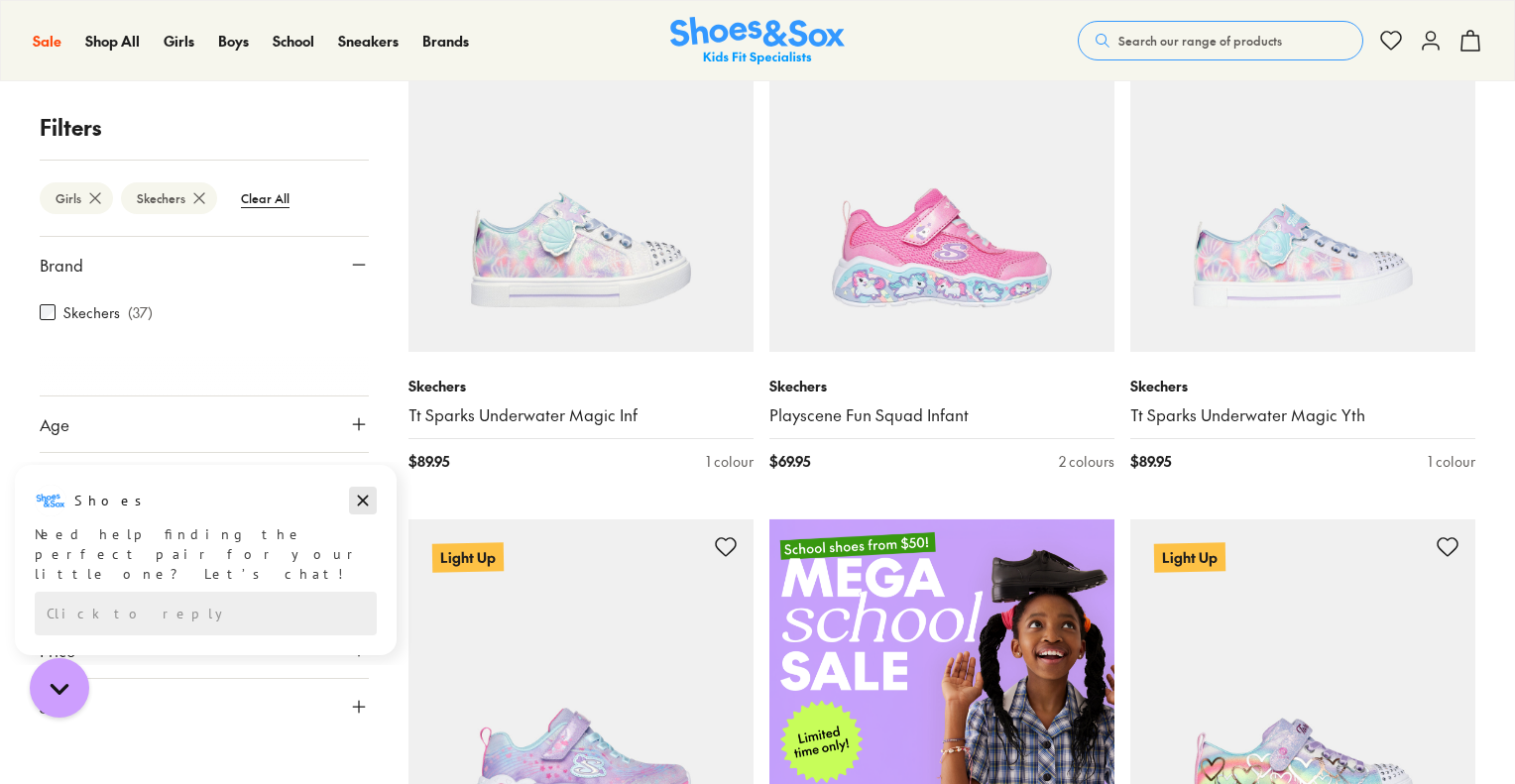 click 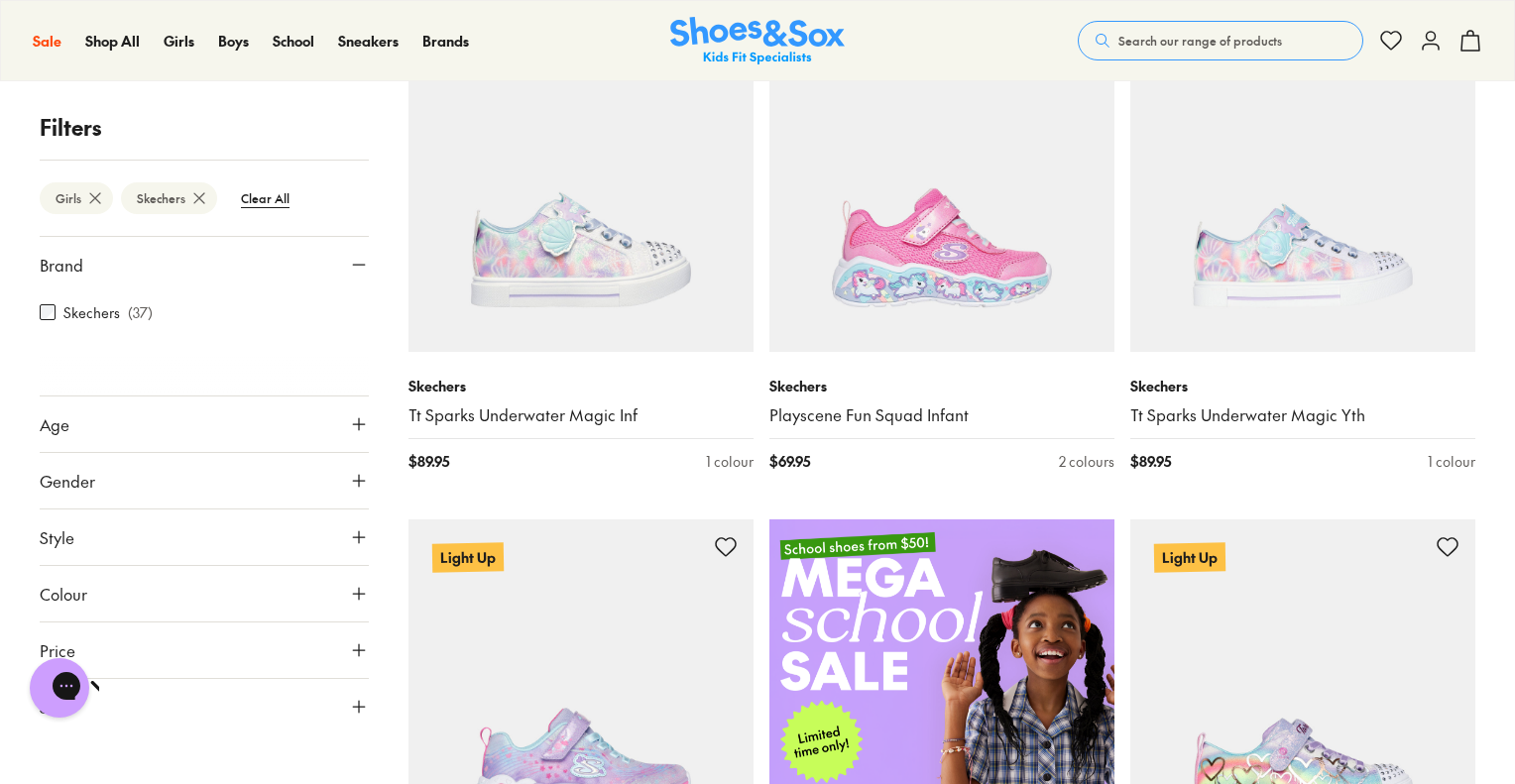 scroll, scrollTop: 592, scrollLeft: 0, axis: vertical 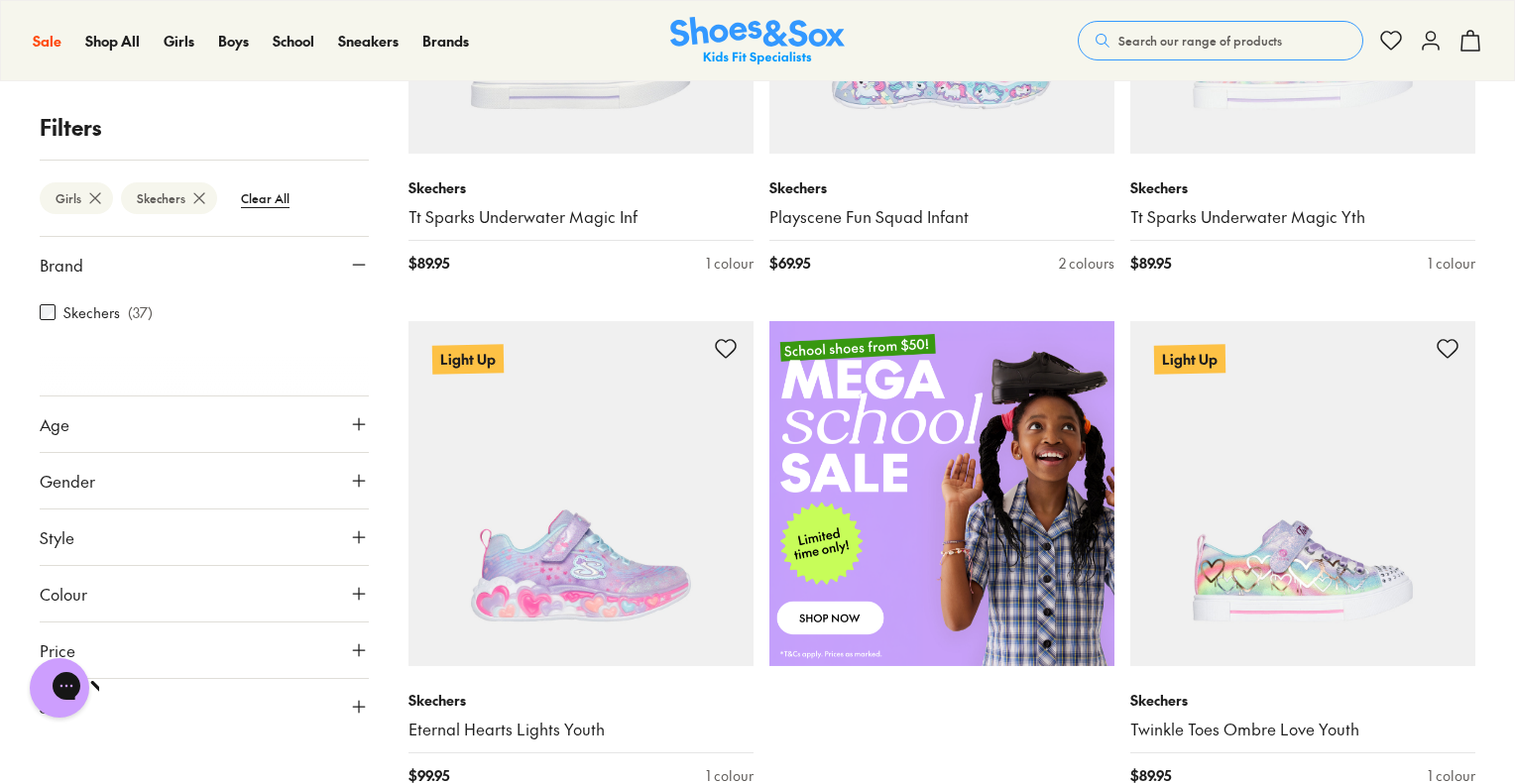 click on "Age" at bounding box center [204, 424] 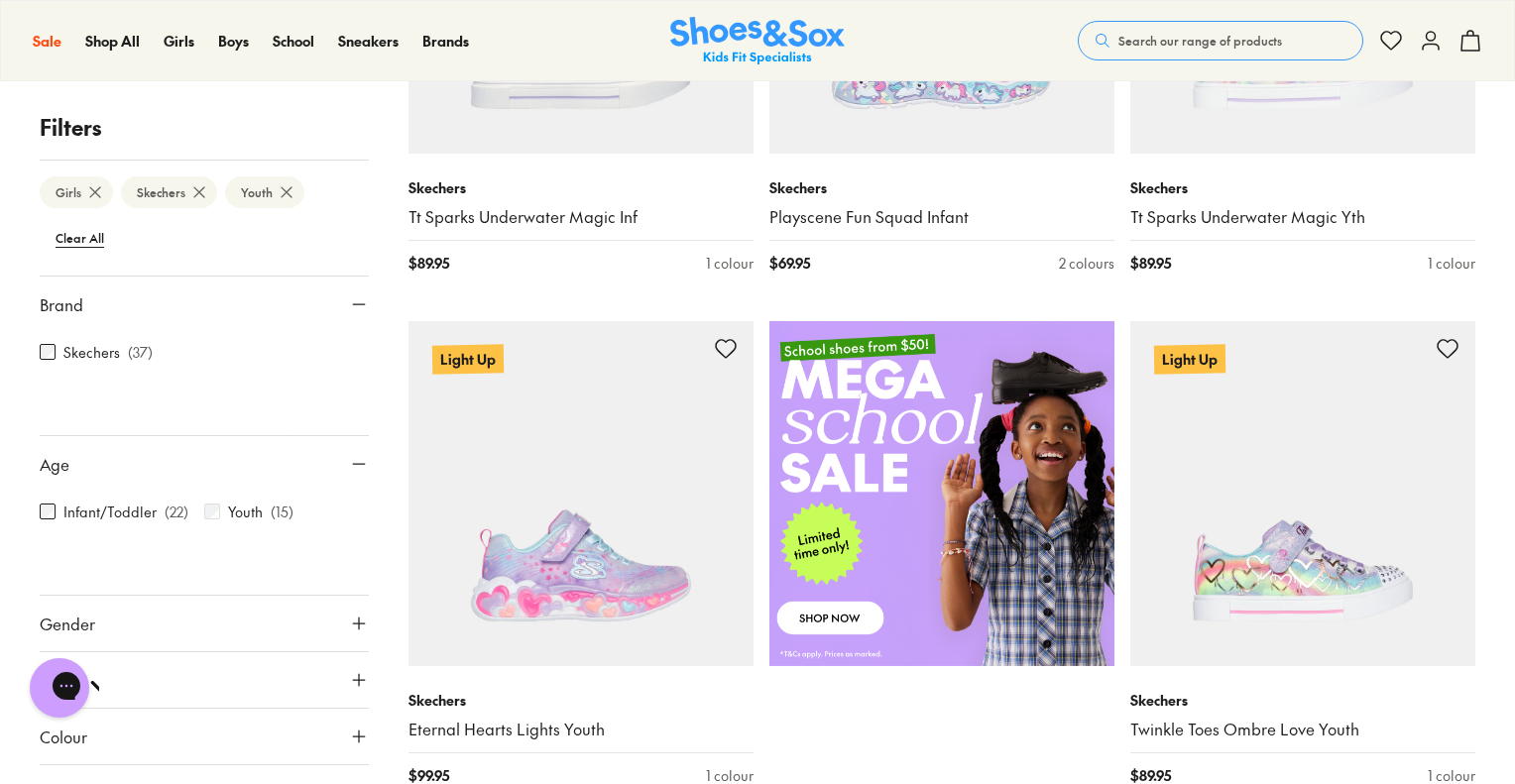 scroll, scrollTop: 82, scrollLeft: 0, axis: vertical 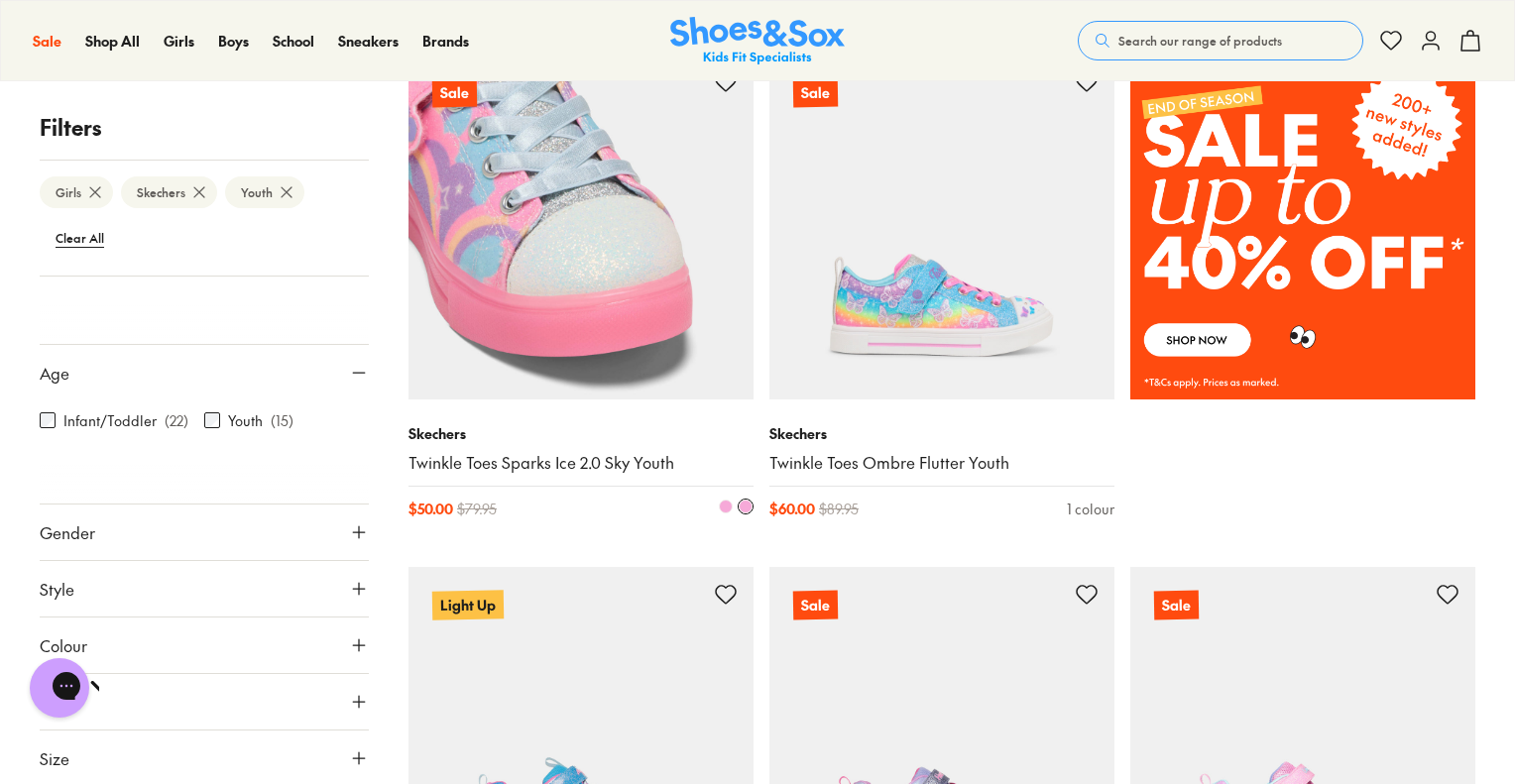 click at bounding box center [581, 227] 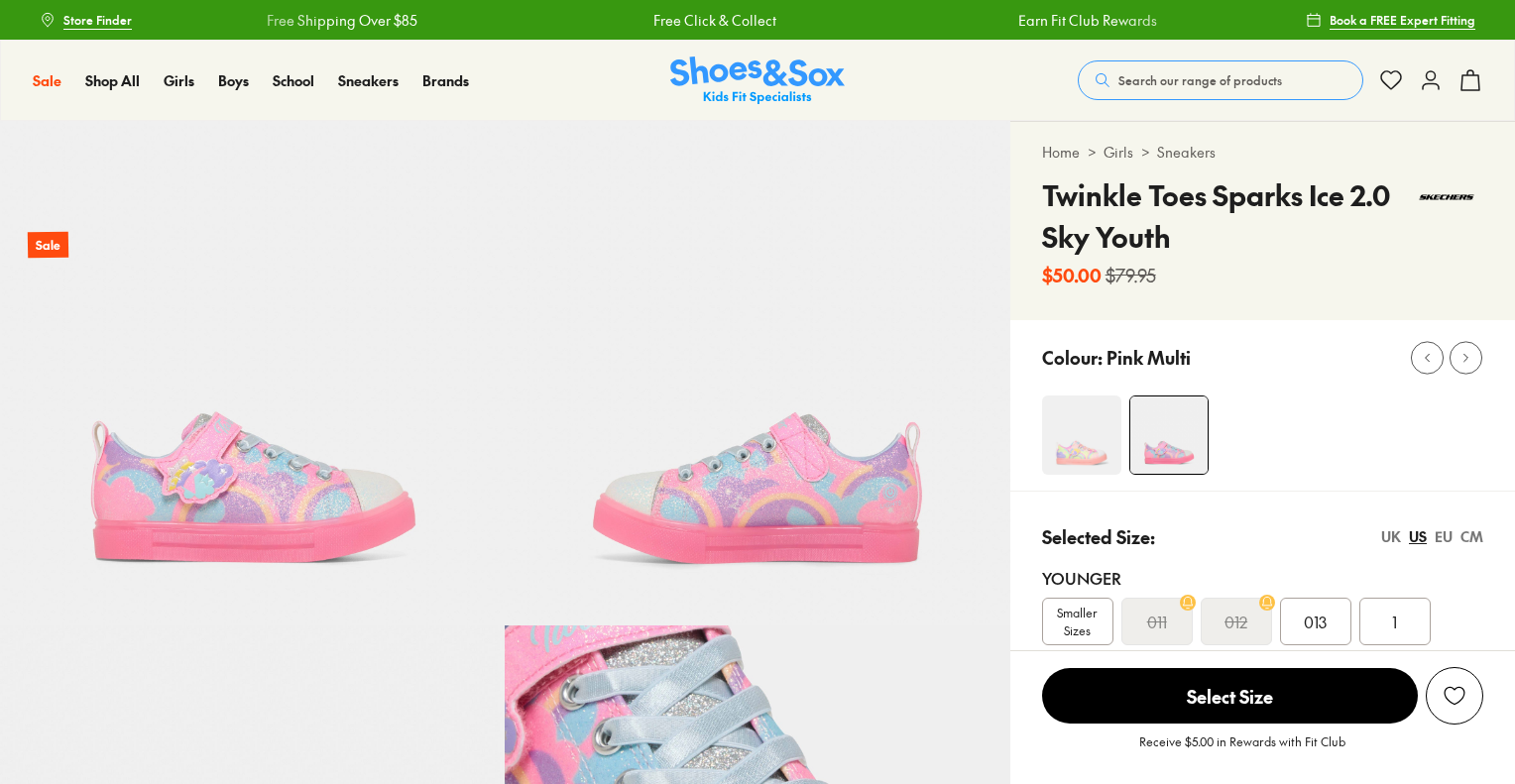 scroll, scrollTop: 0, scrollLeft: 0, axis: both 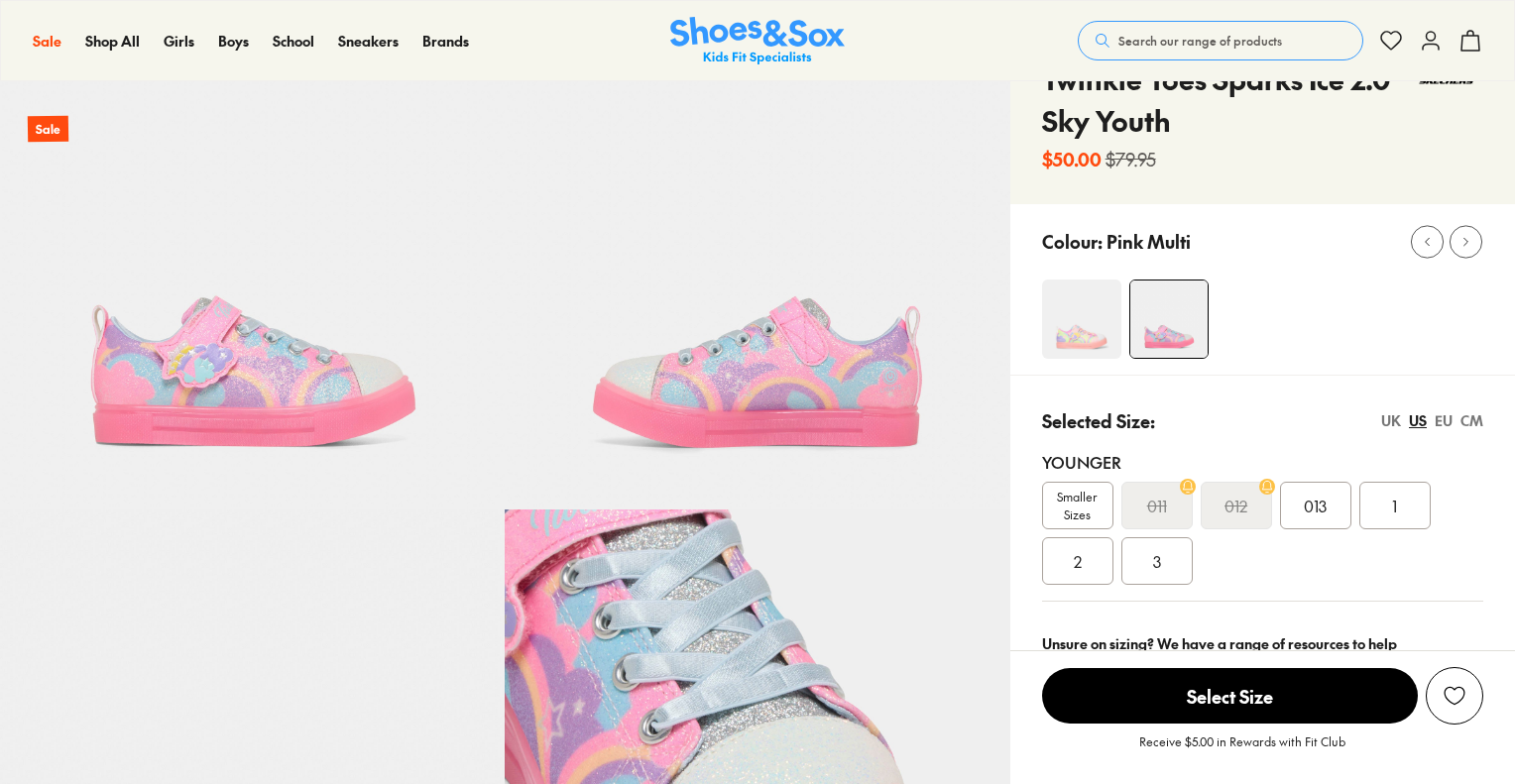 select on "*" 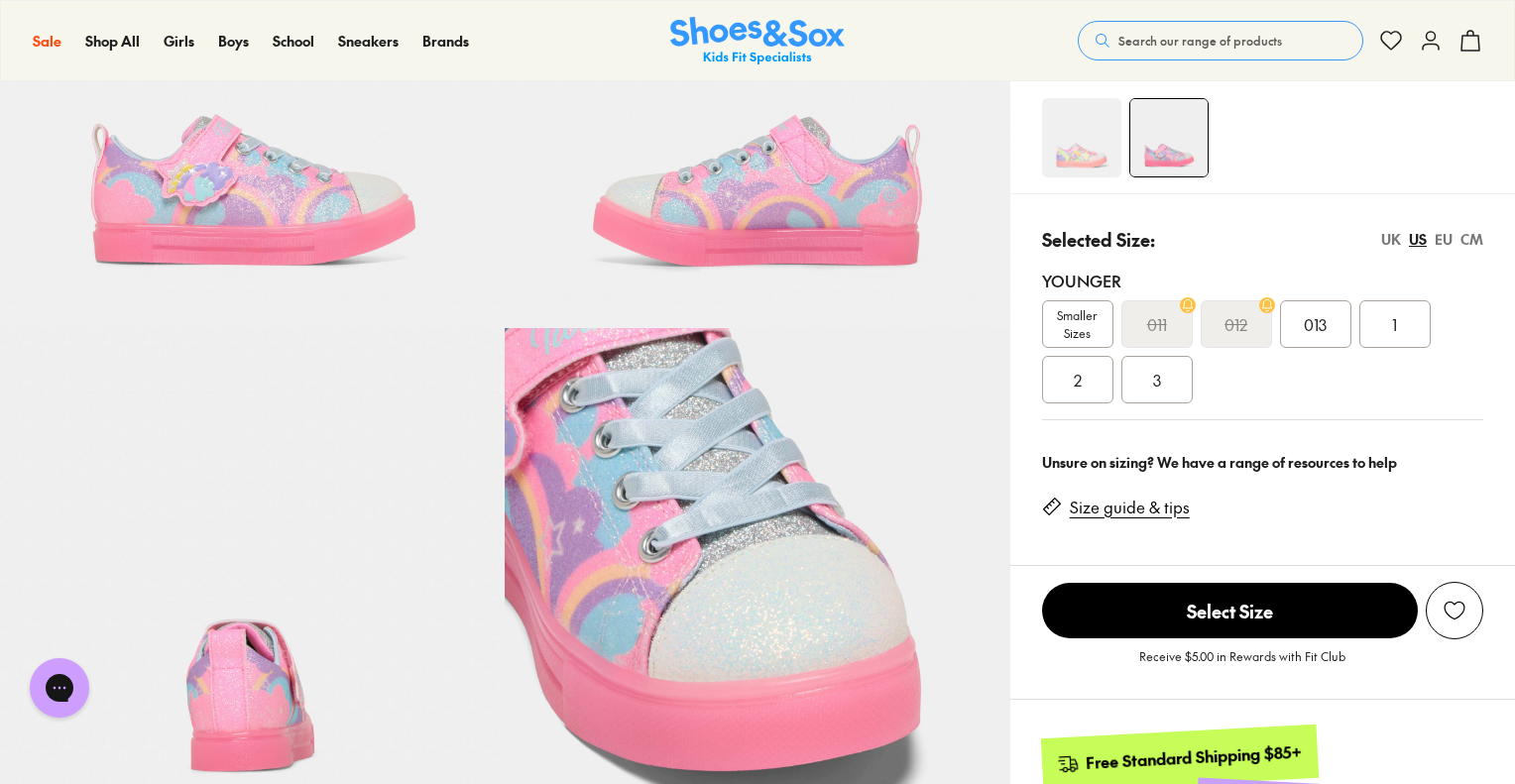 scroll, scrollTop: 0, scrollLeft: 0, axis: both 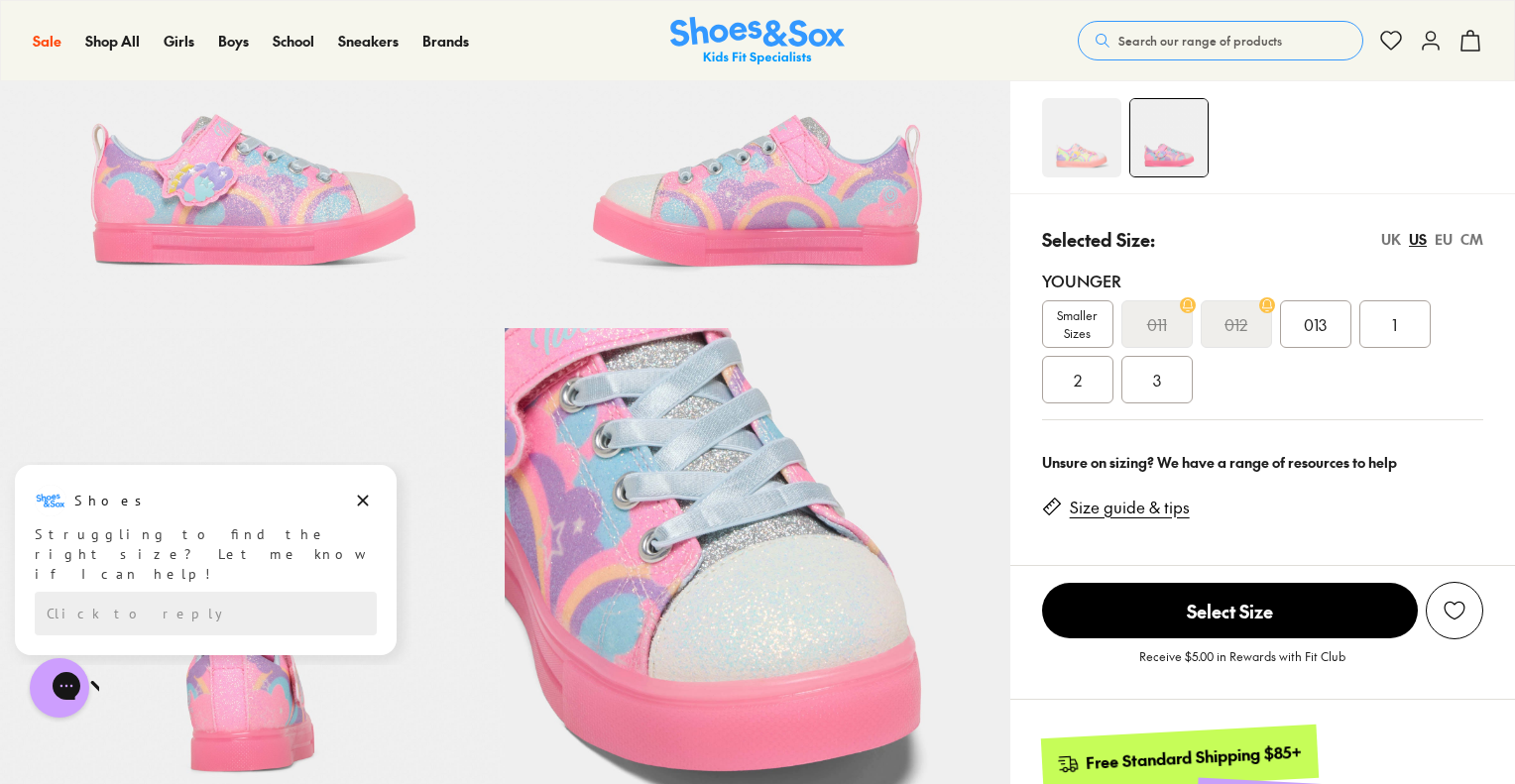 click on "Selected Size:   UK US EU CM" at bounding box center (1262, 239) 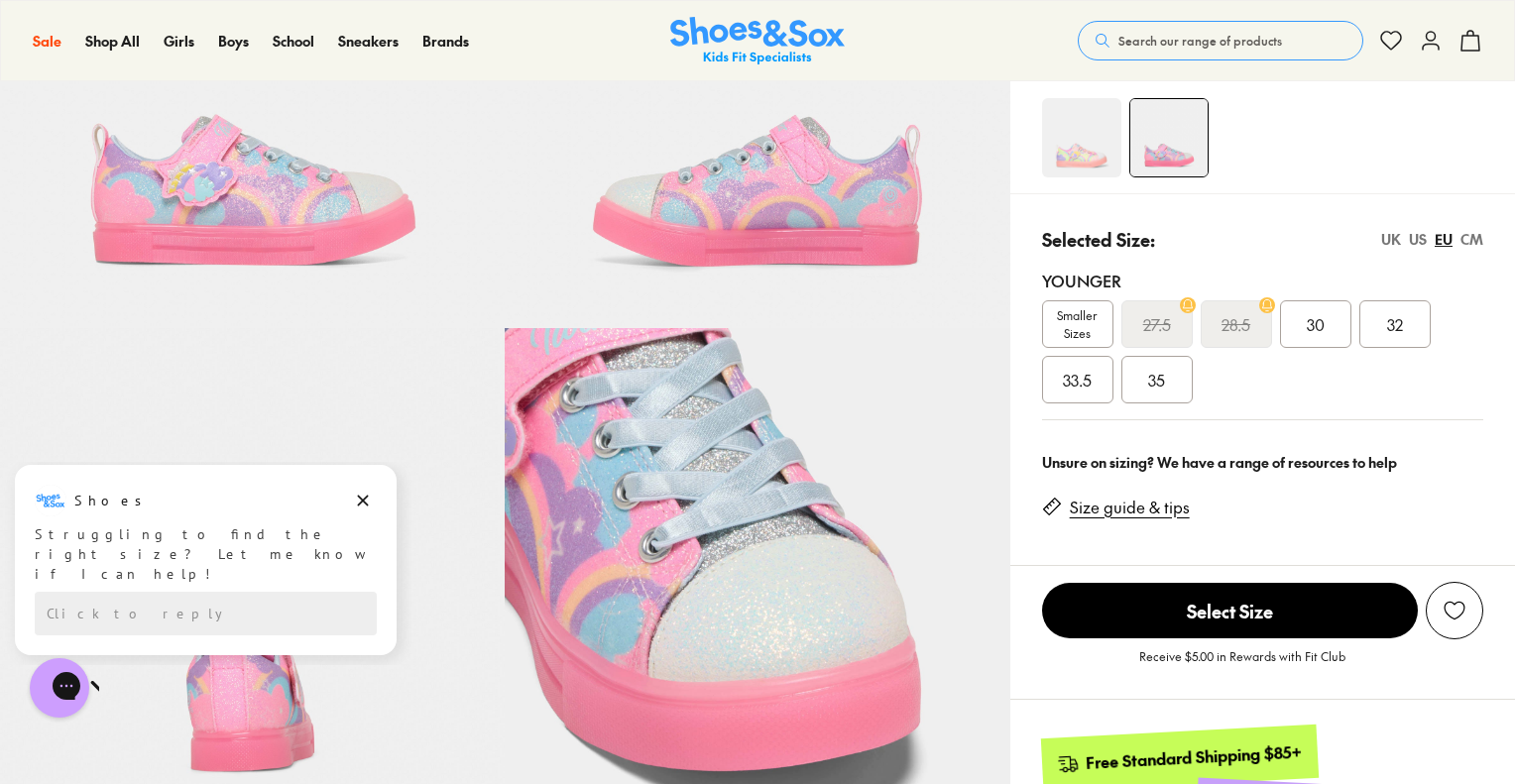 click at bounding box center [1082, 138] 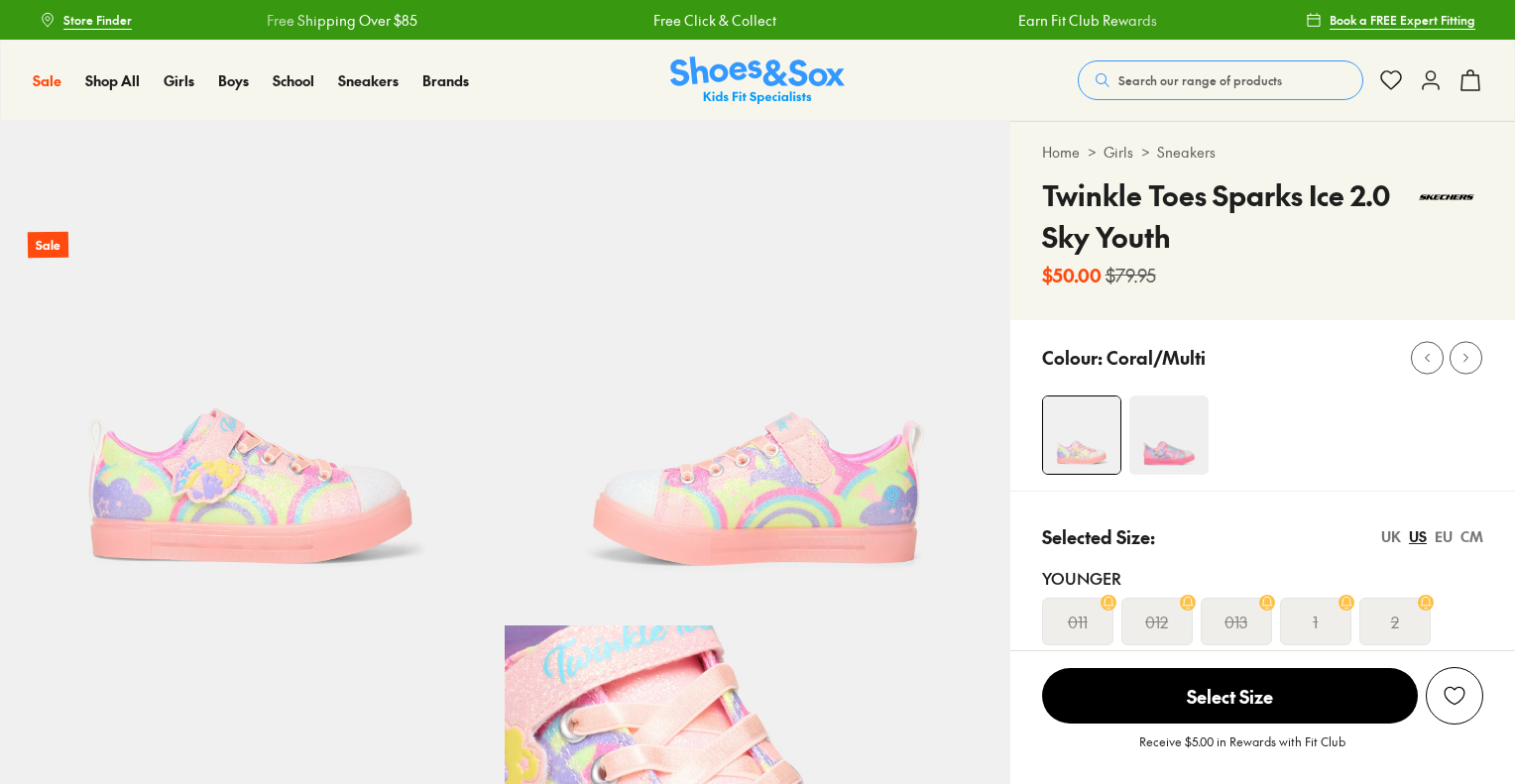scroll, scrollTop: 0, scrollLeft: 0, axis: both 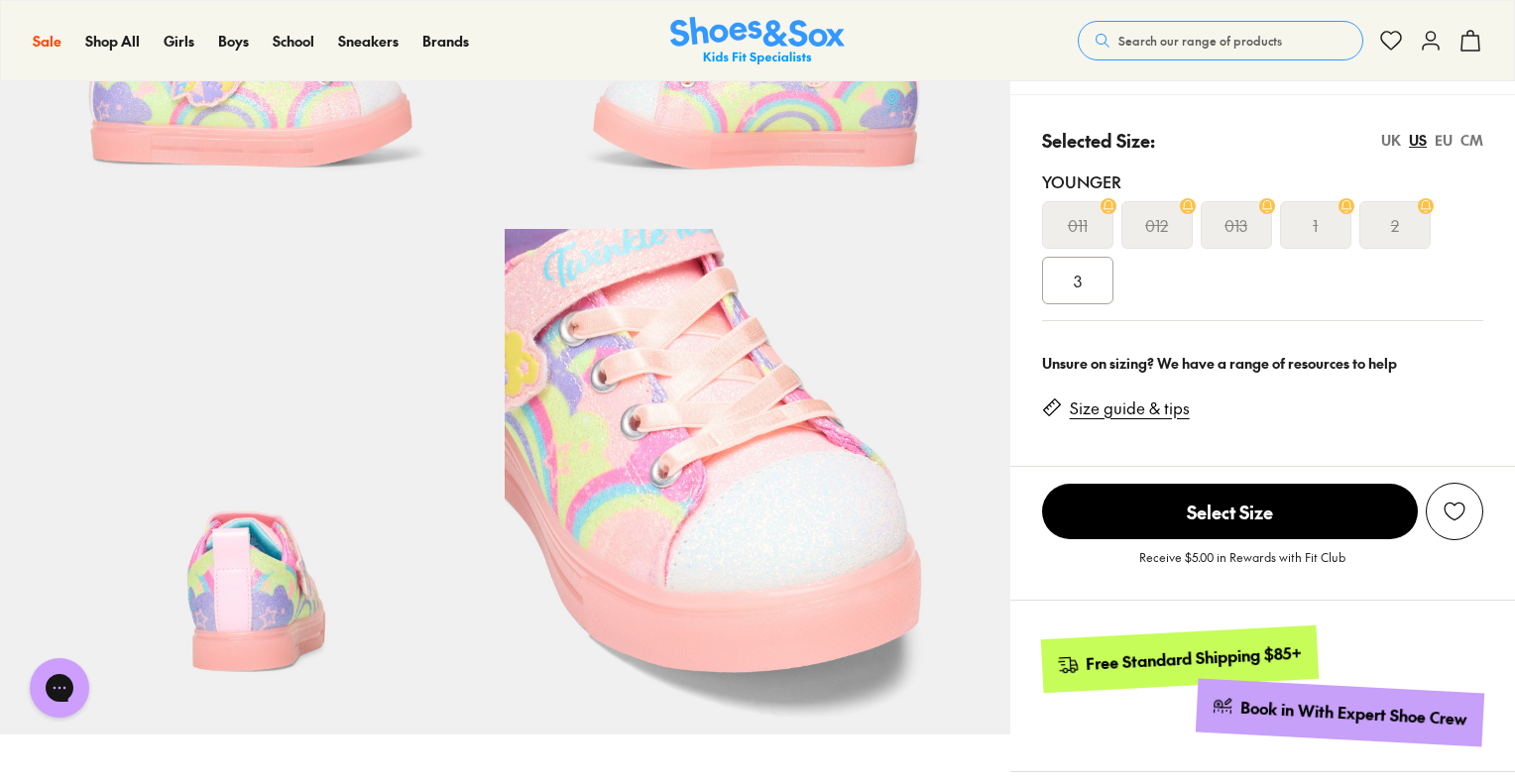 click on "EU" at bounding box center [1444, 140] 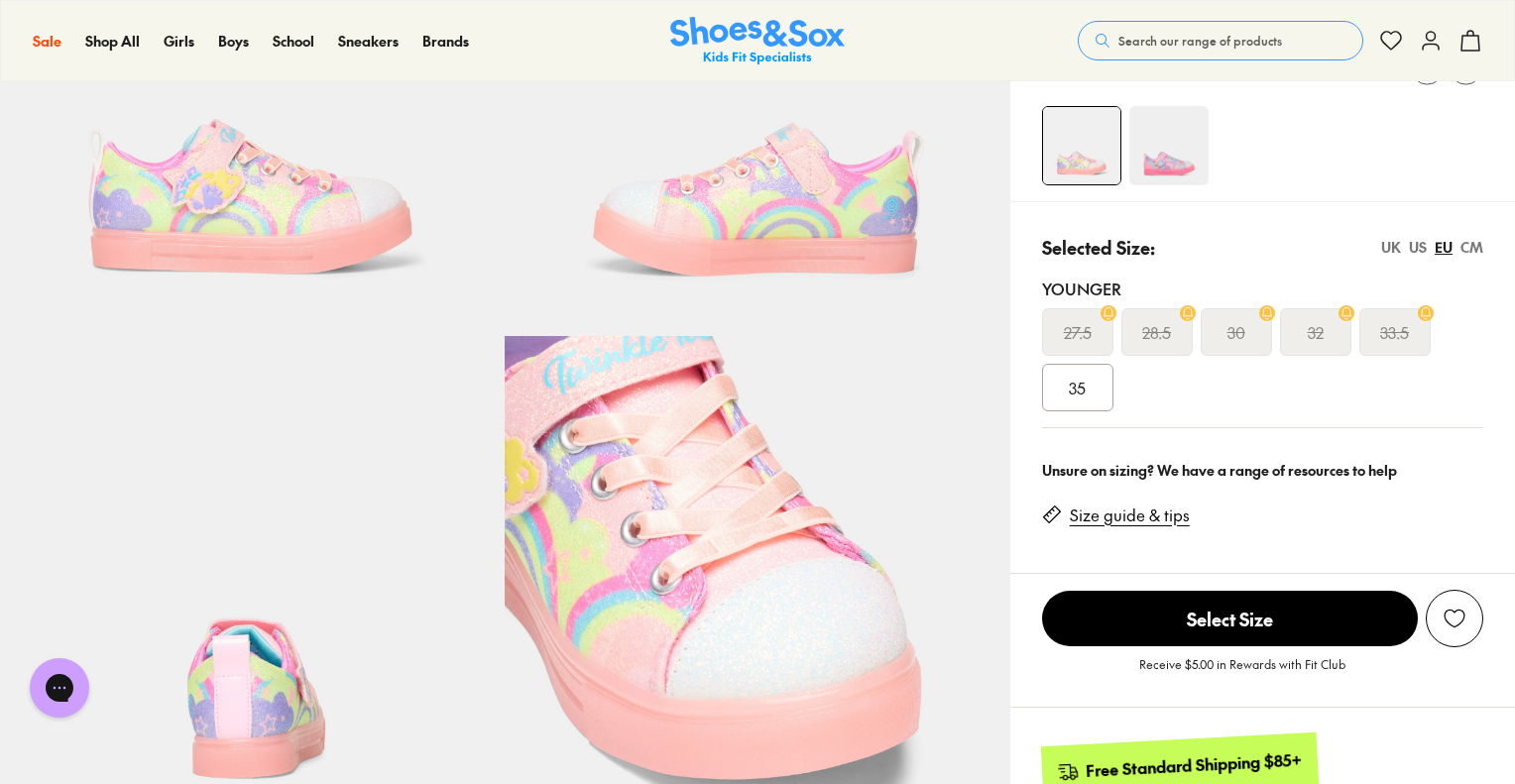 scroll, scrollTop: 99, scrollLeft: 0, axis: vertical 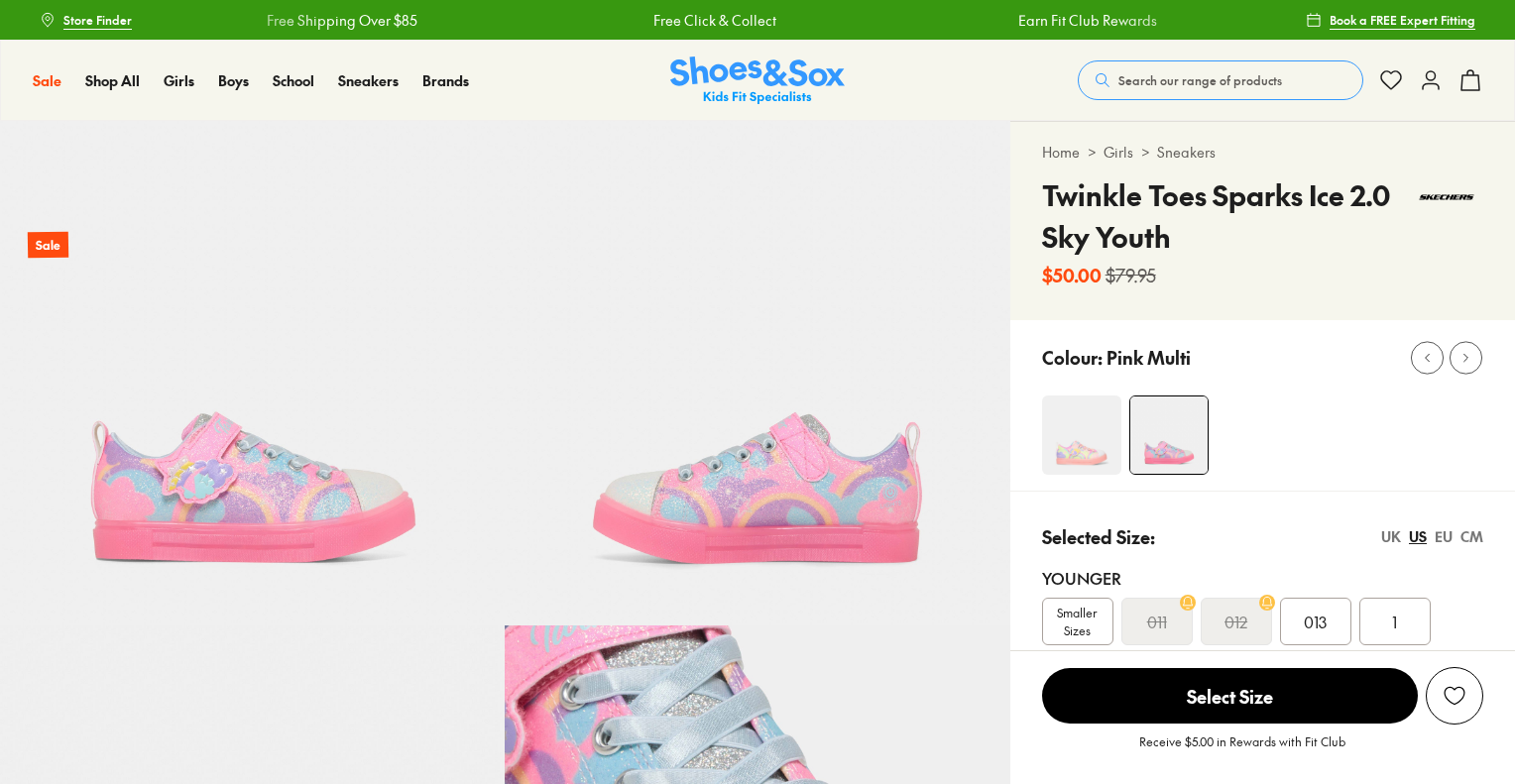 select on "*" 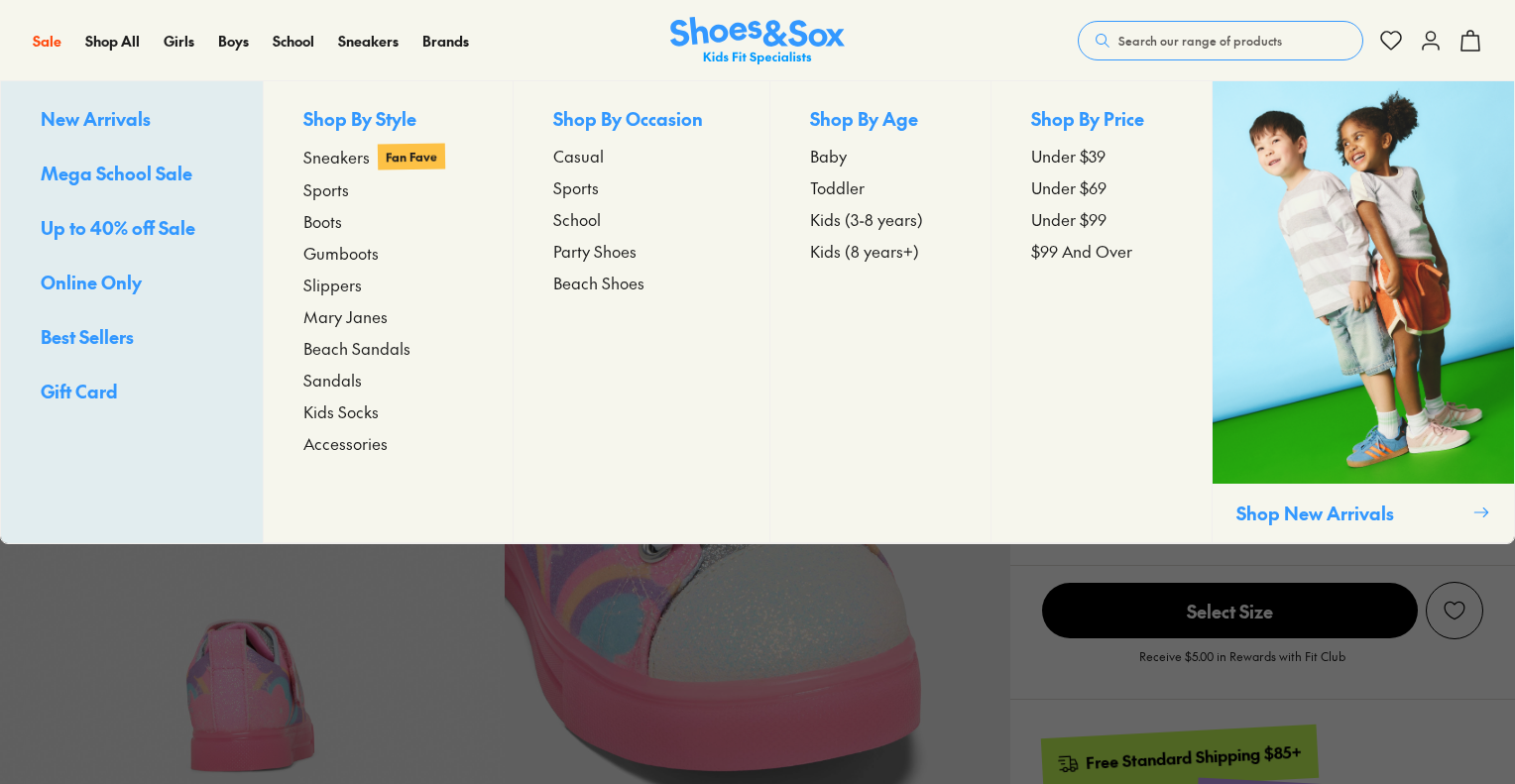 scroll, scrollTop: 0, scrollLeft: 0, axis: both 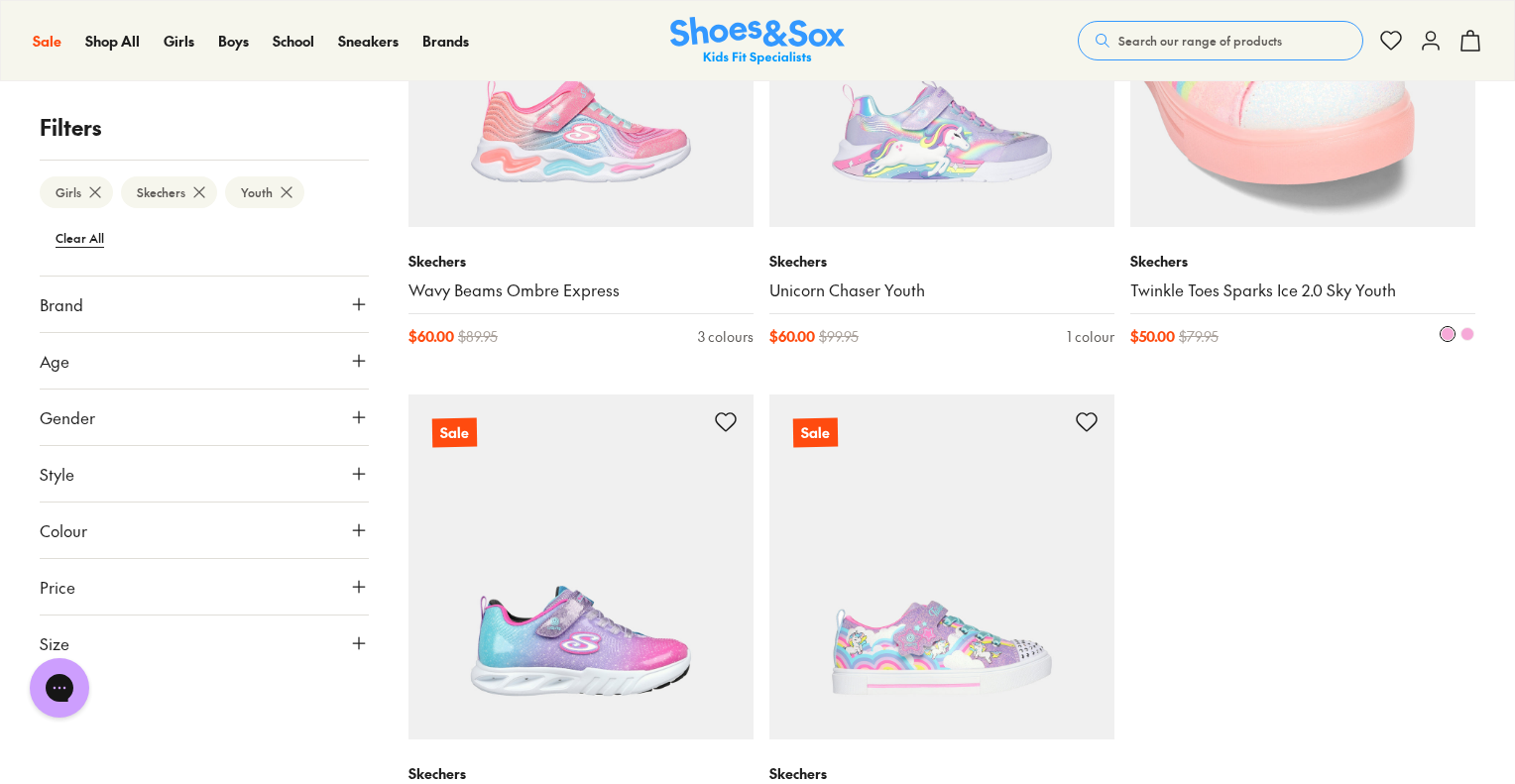 click at bounding box center (1303, 55) 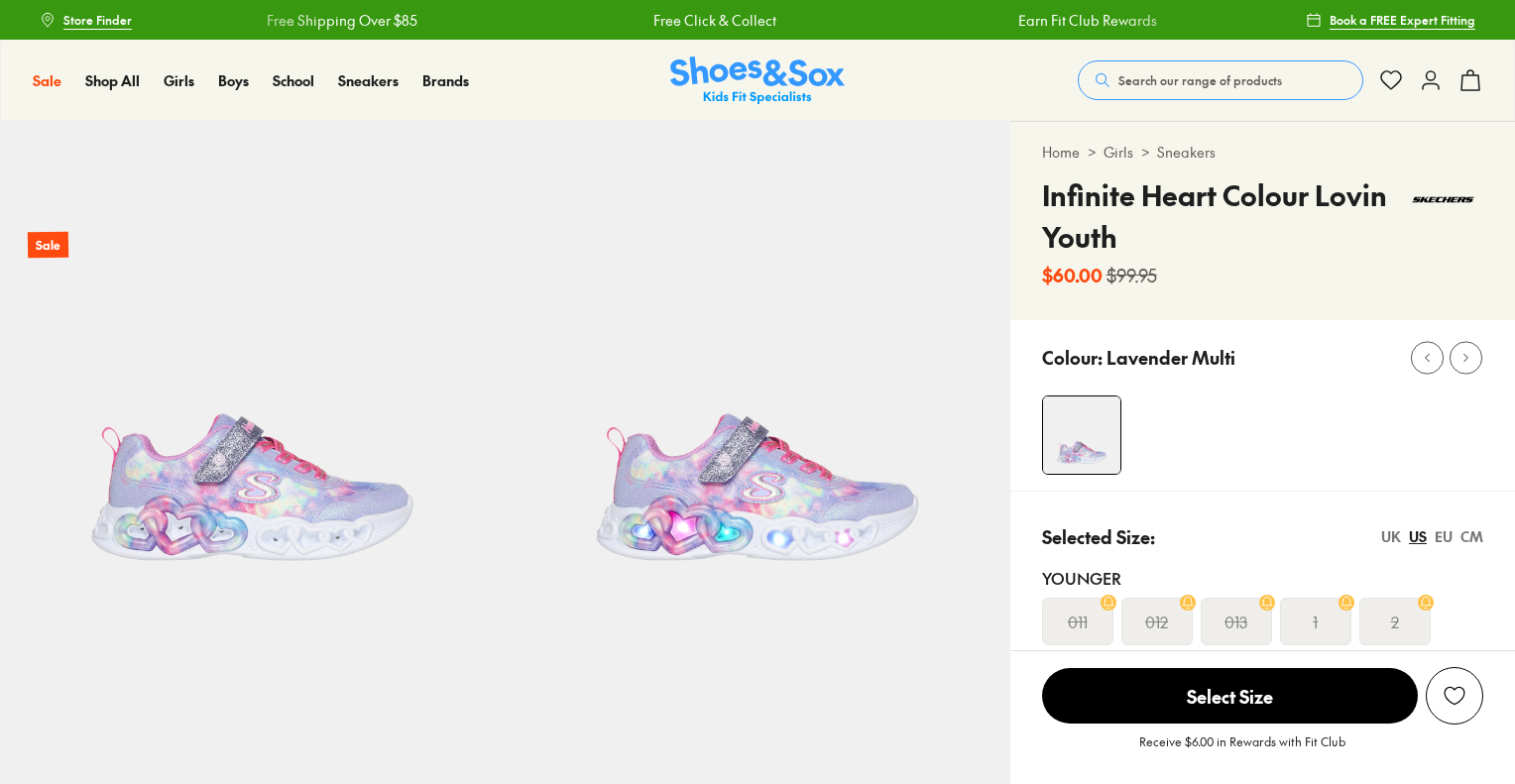 select on "*" 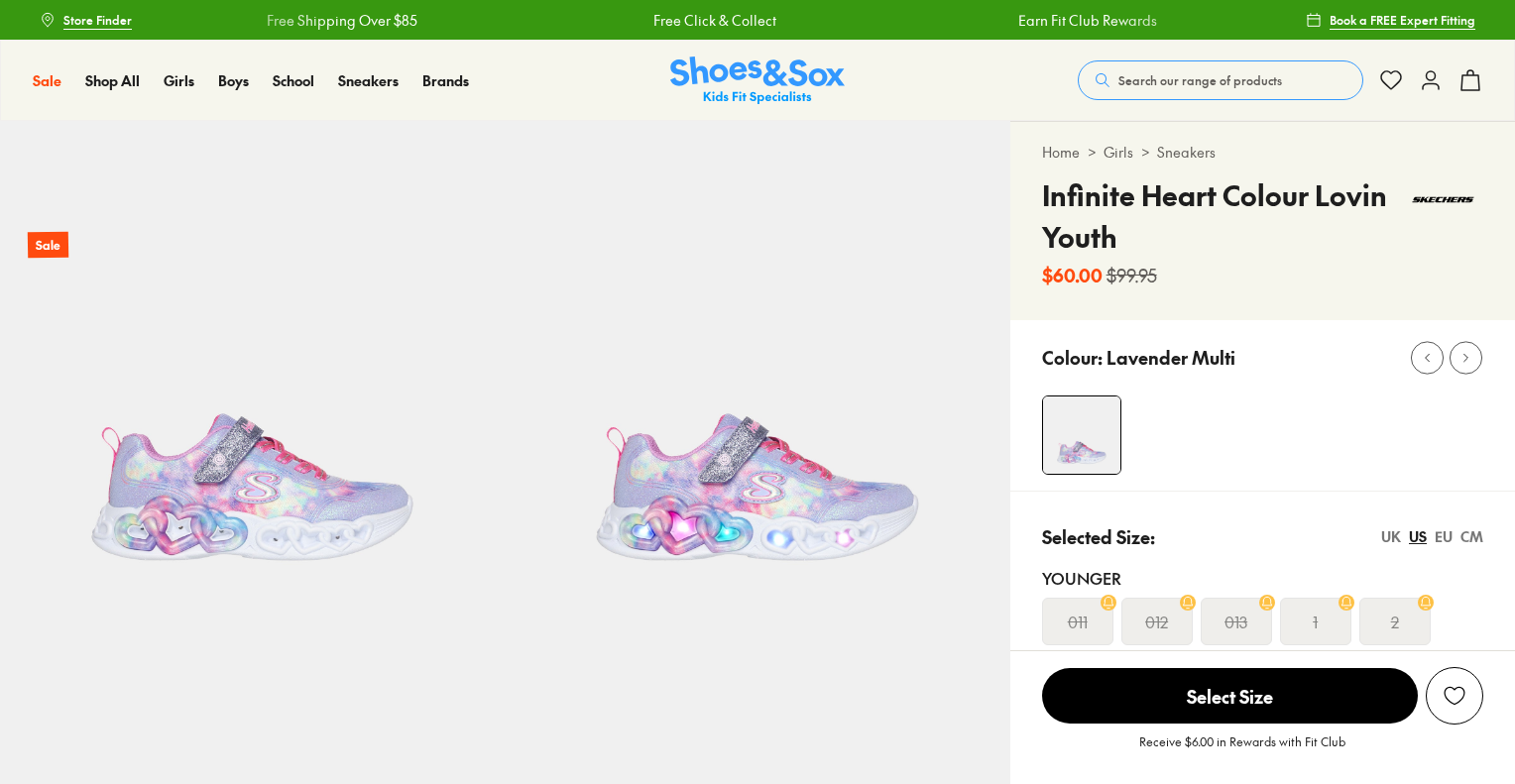 scroll, scrollTop: 0, scrollLeft: 0, axis: both 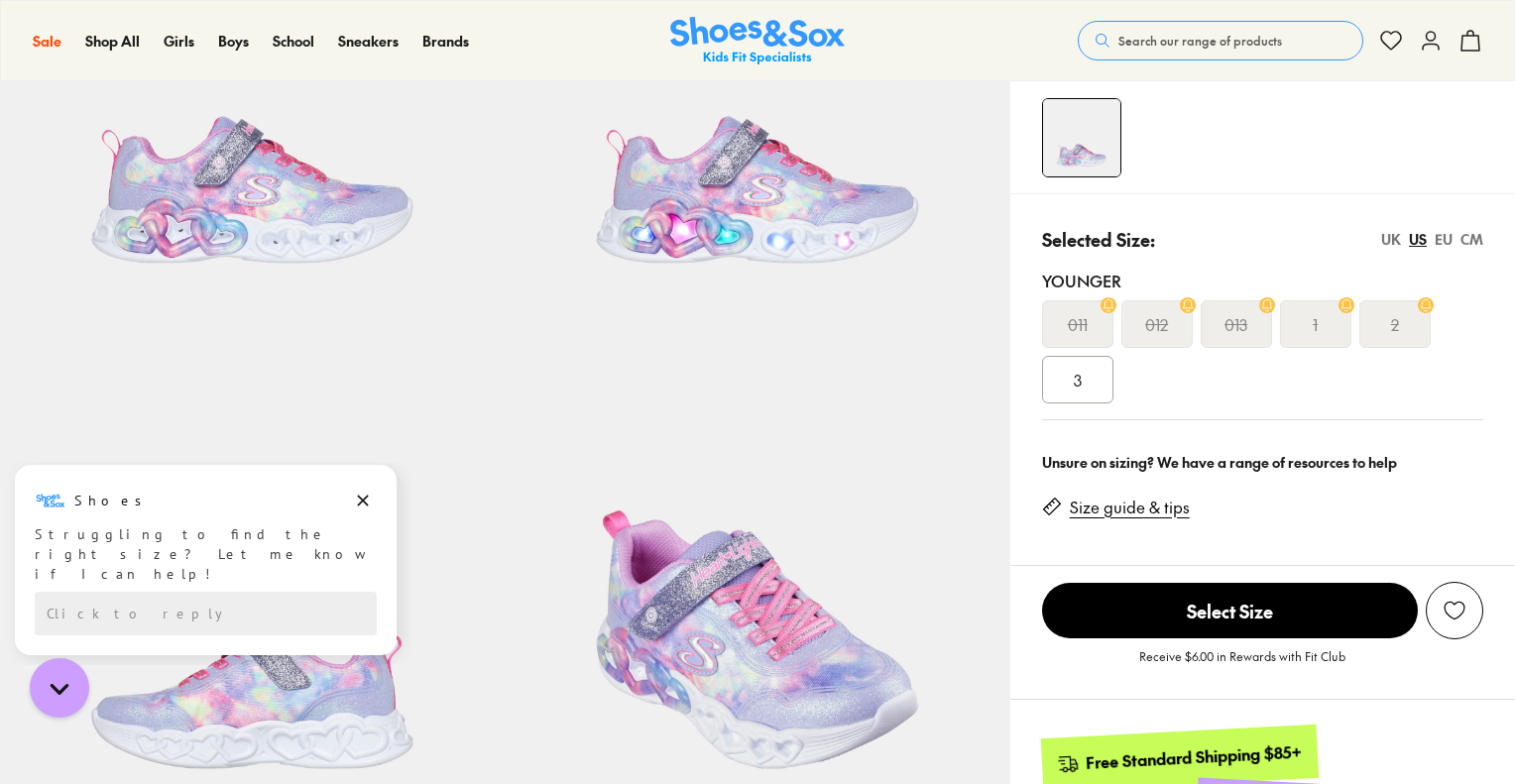 click on "EU" at bounding box center (1444, 239) 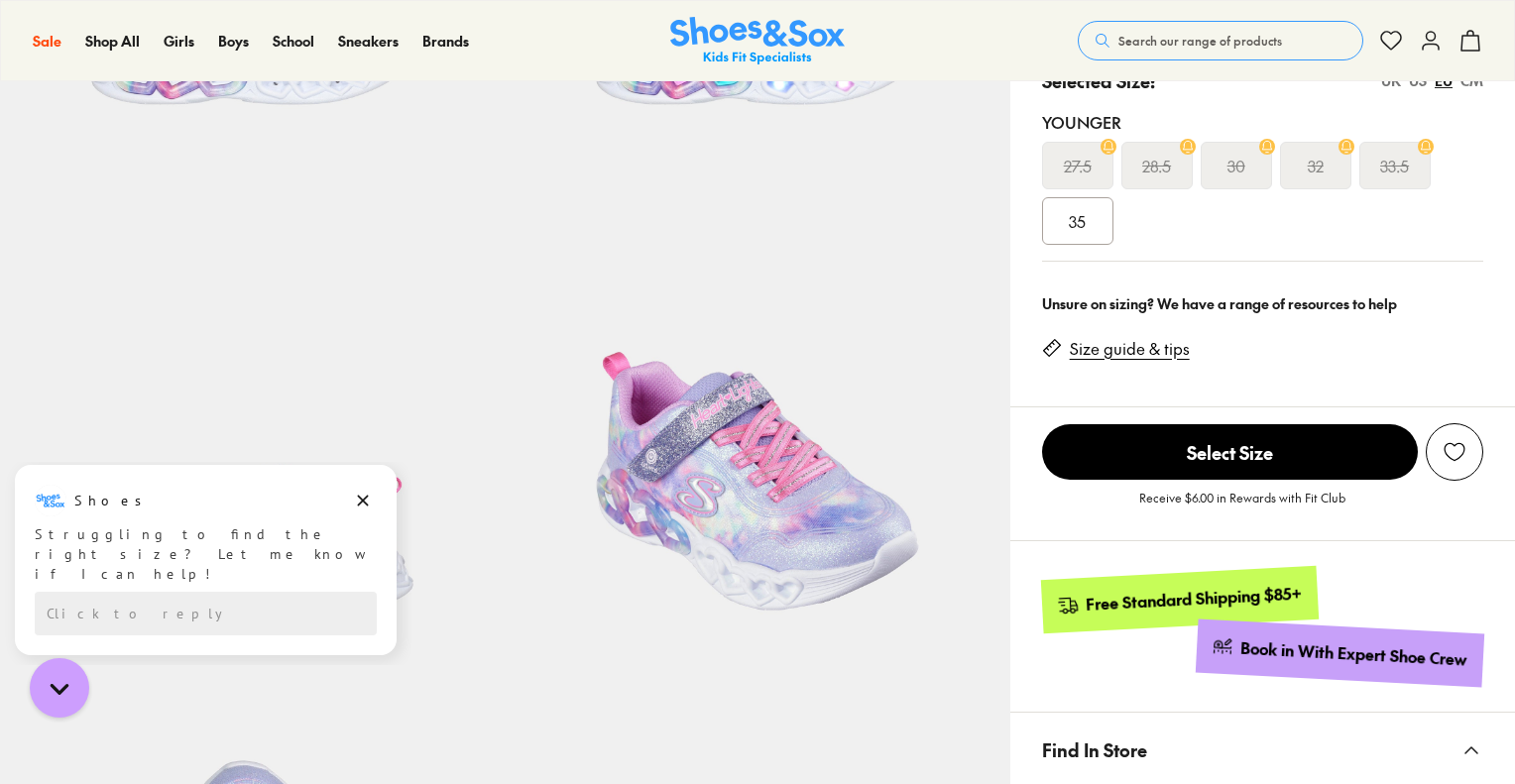 scroll, scrollTop: 694, scrollLeft: 0, axis: vertical 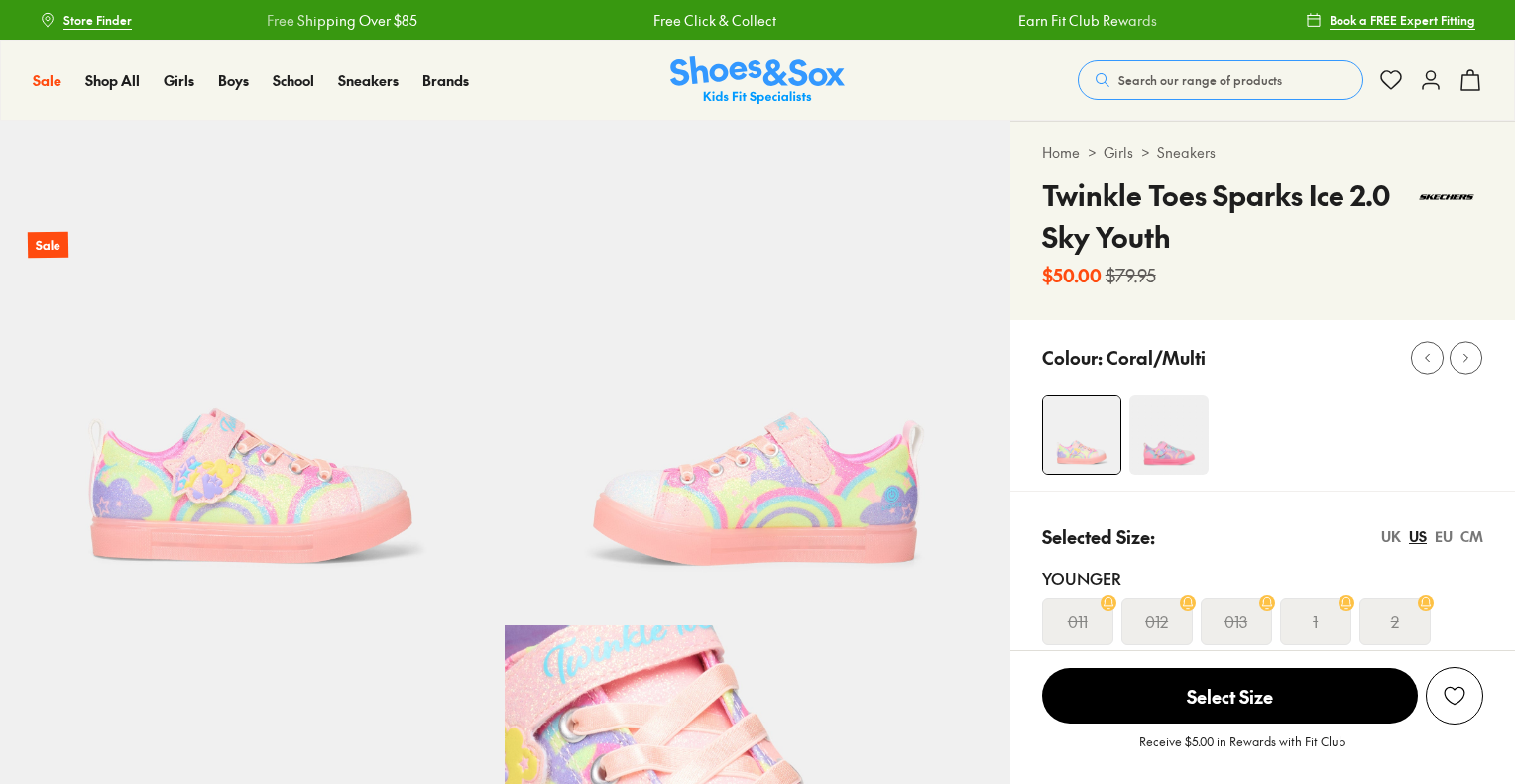 select on "*" 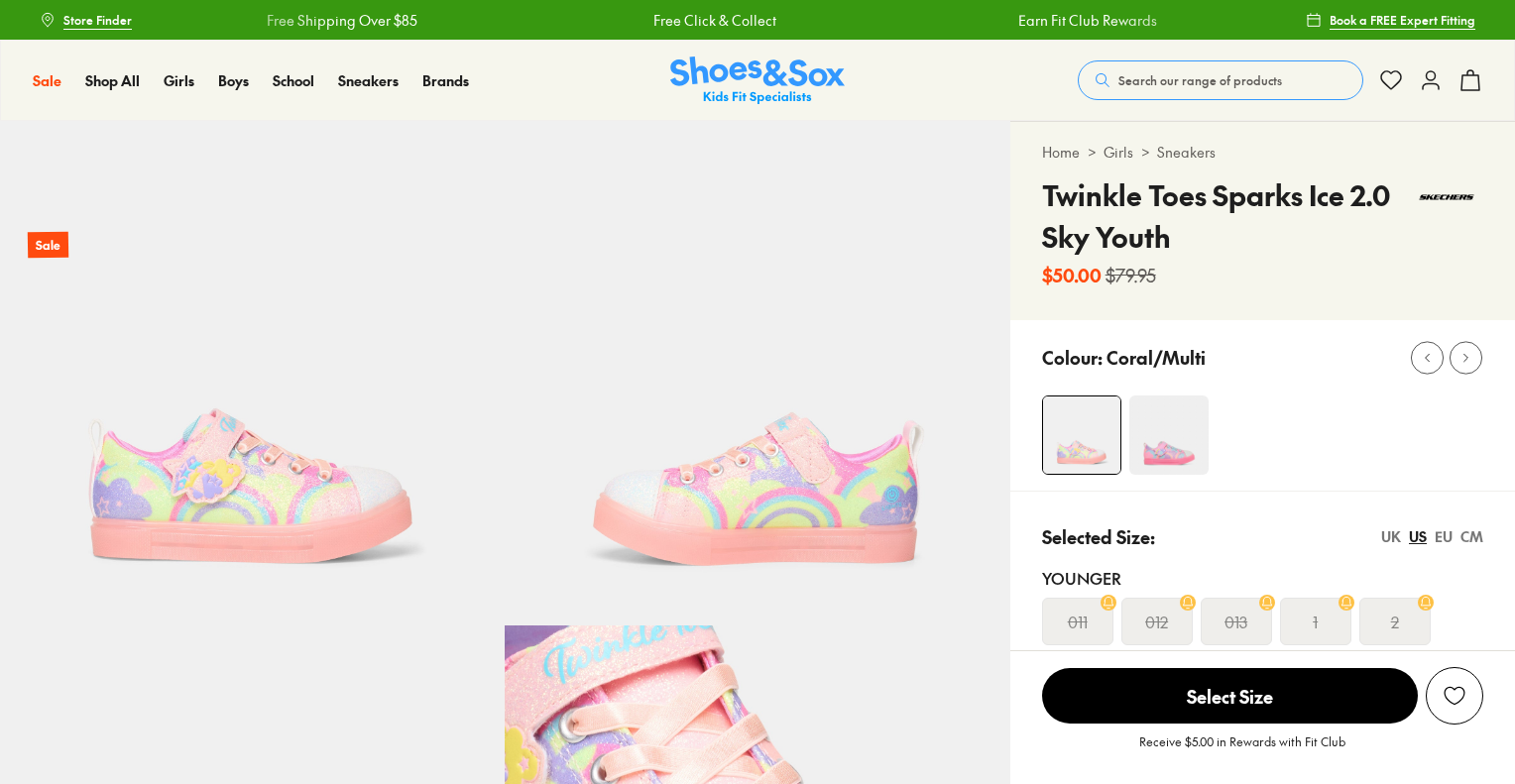 scroll, scrollTop: 0, scrollLeft: 0, axis: both 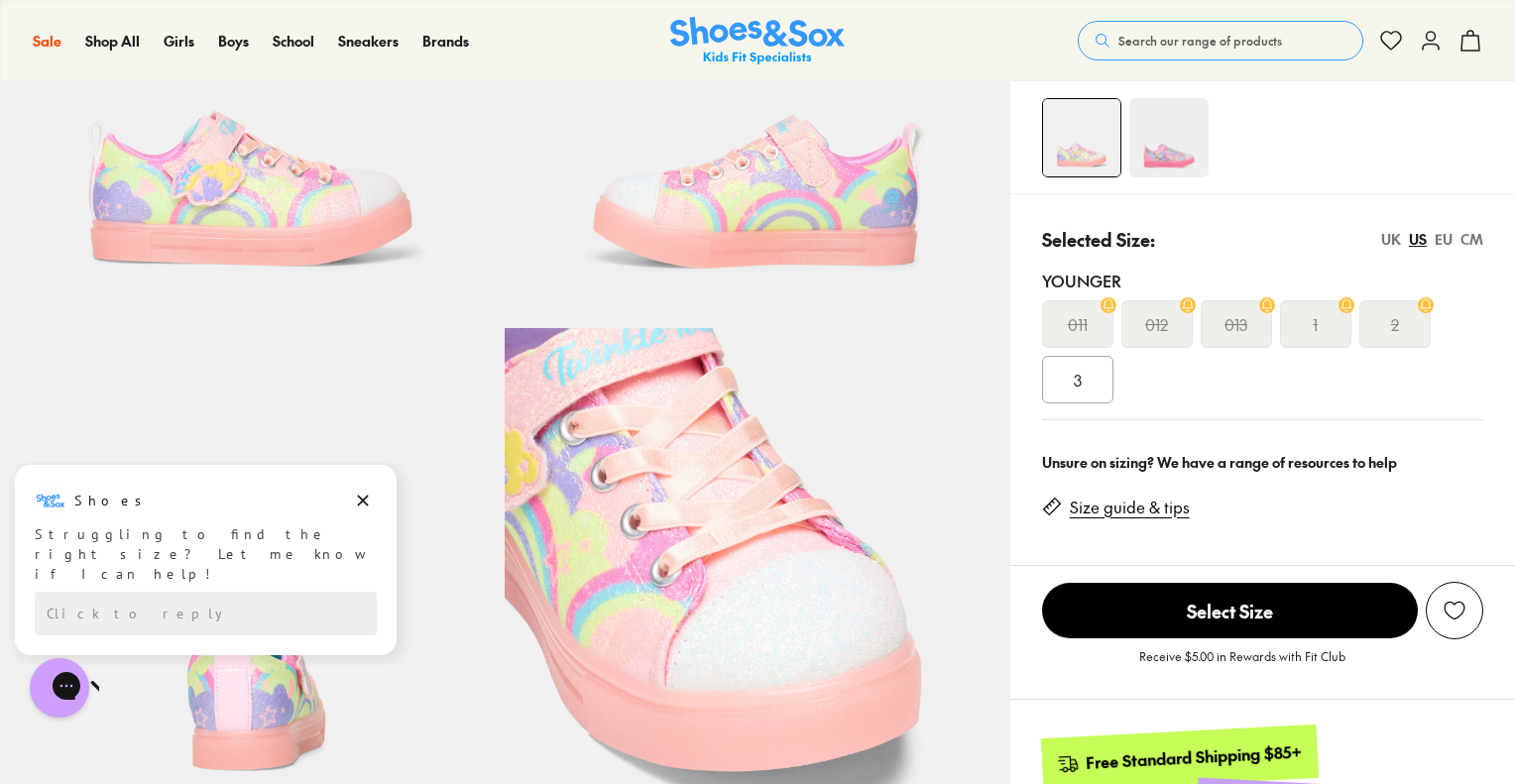 click at bounding box center [1169, 138] 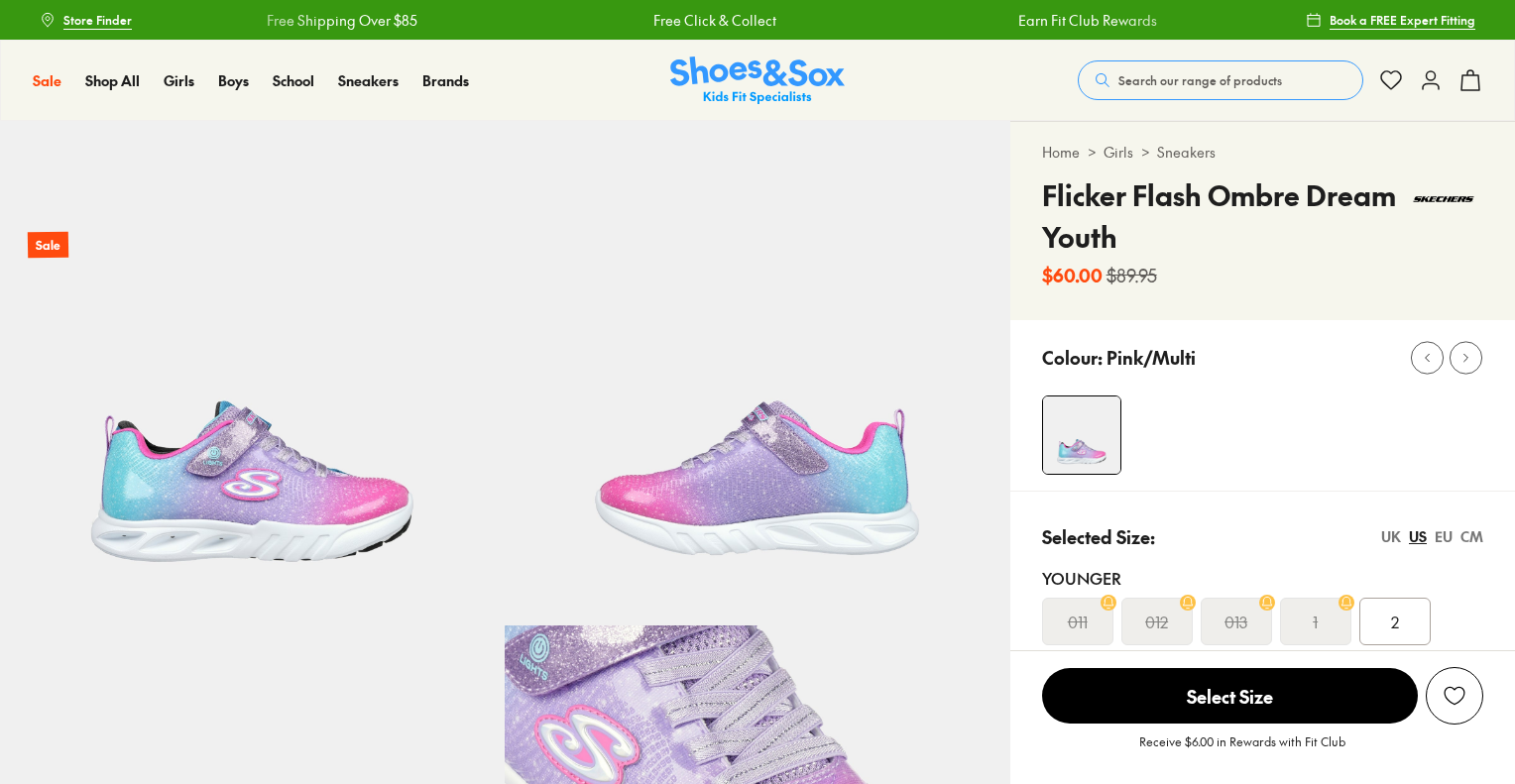 select on "*" 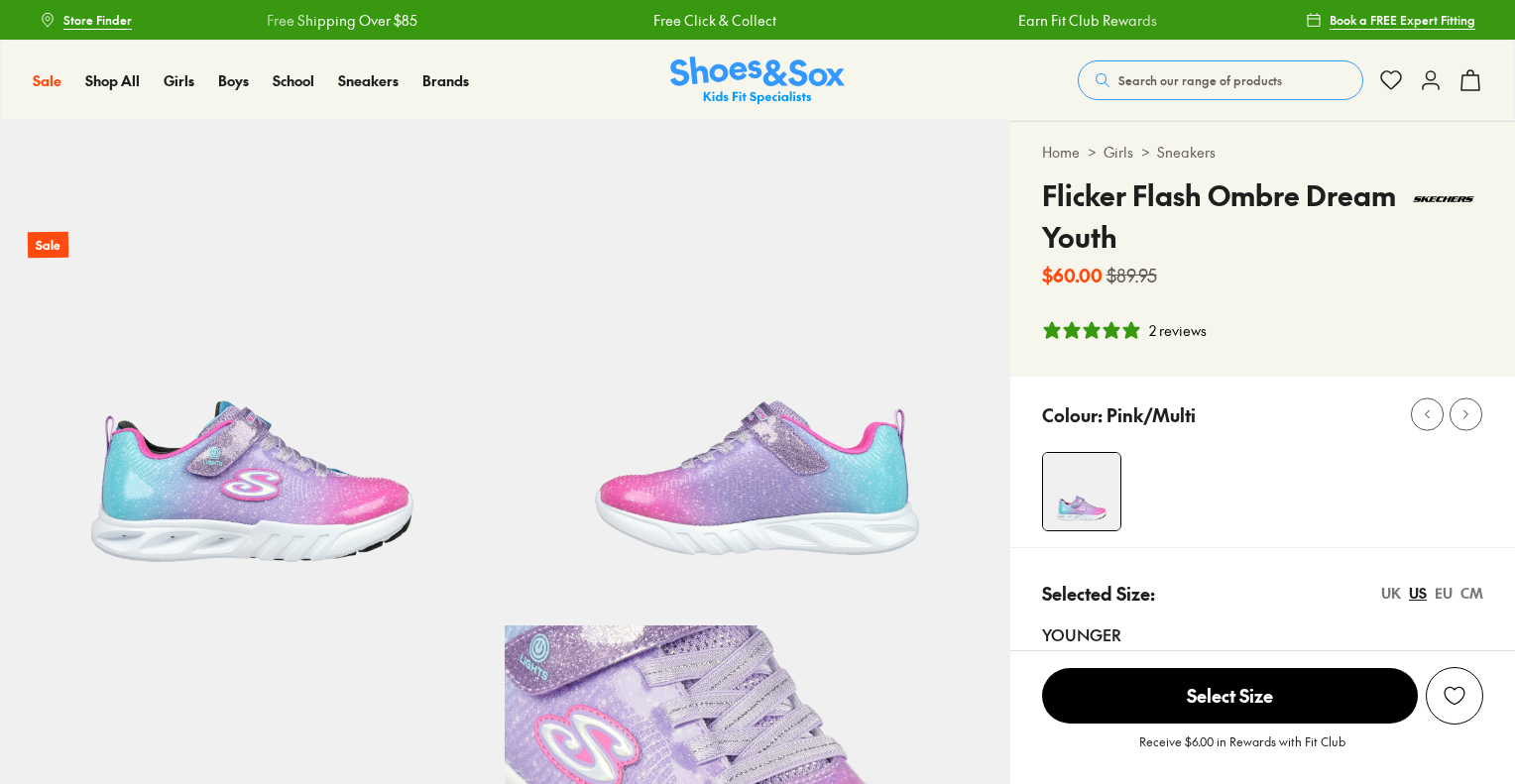 scroll, scrollTop: 0, scrollLeft: 0, axis: both 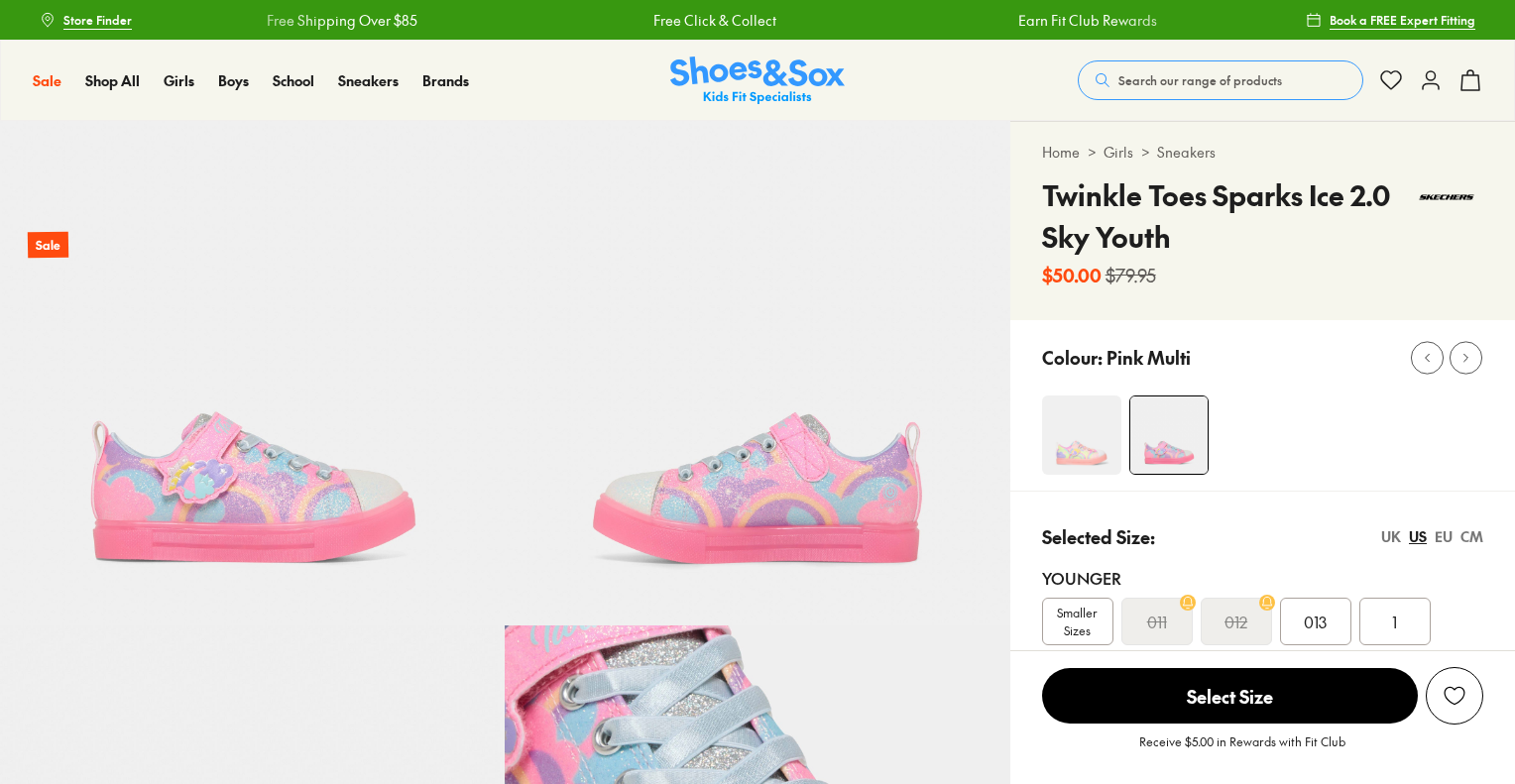 select on "*" 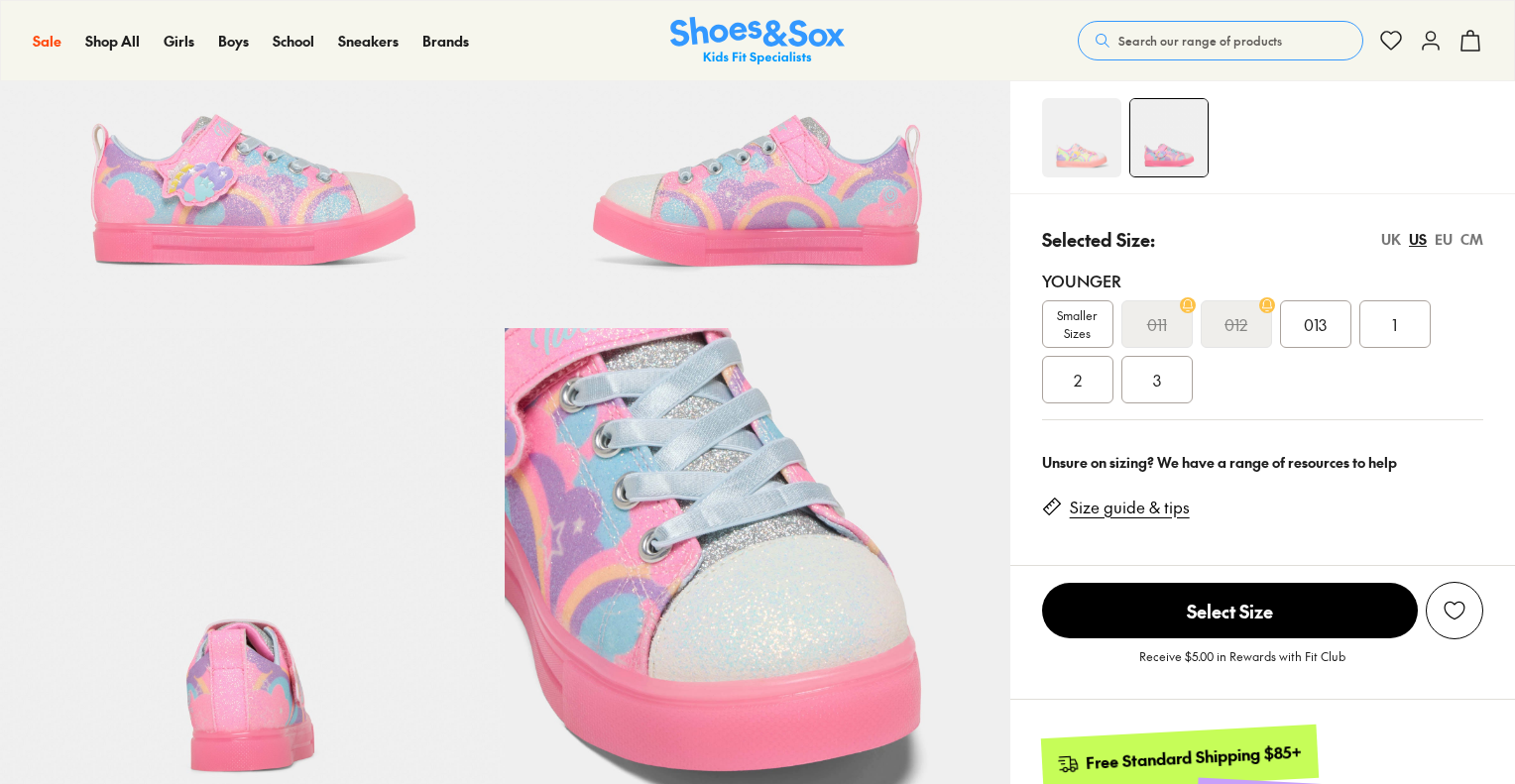 click on "EU" at bounding box center [1444, 239] 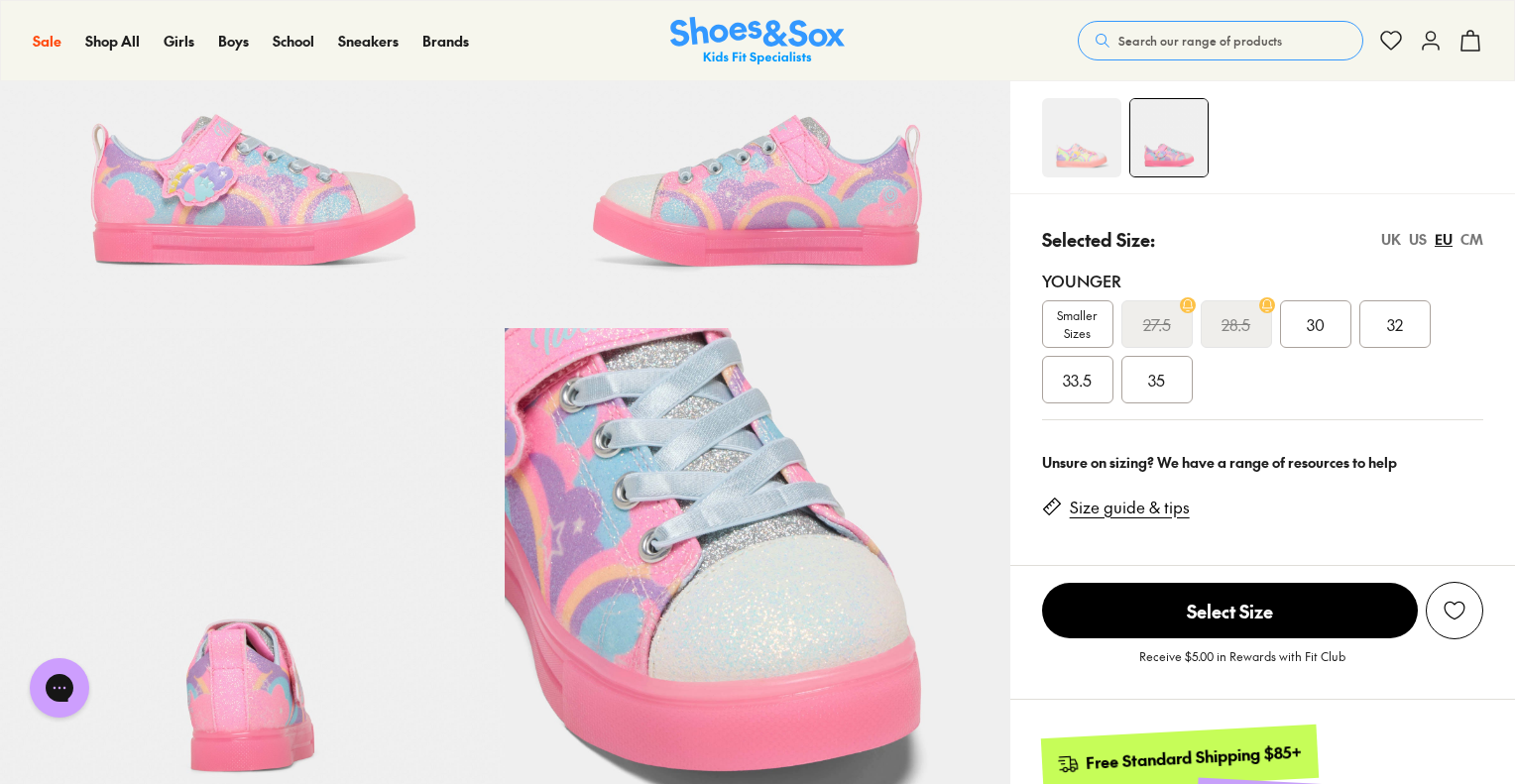 scroll, scrollTop: 0, scrollLeft: 0, axis: both 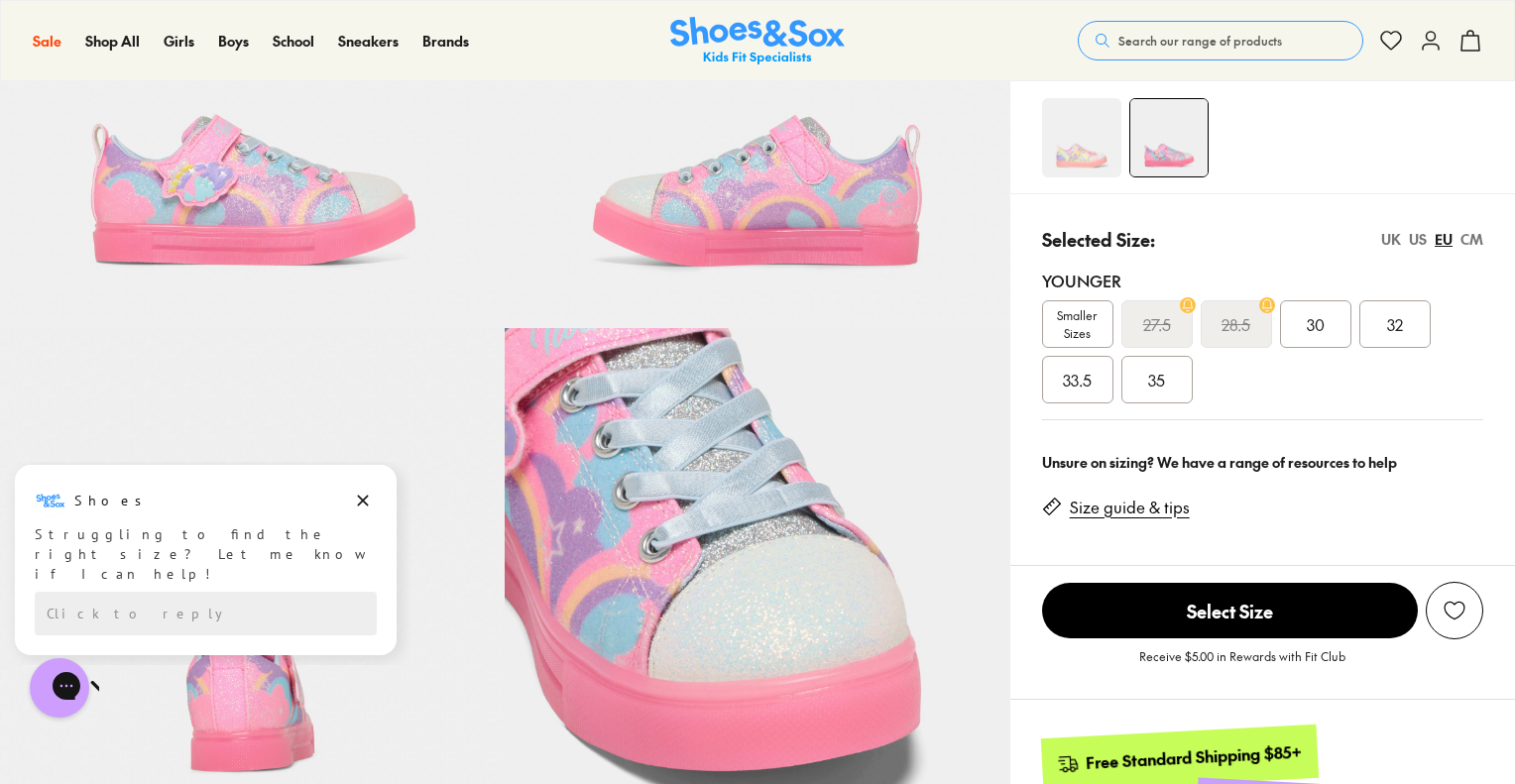 click on "EU" at bounding box center (1444, 239) 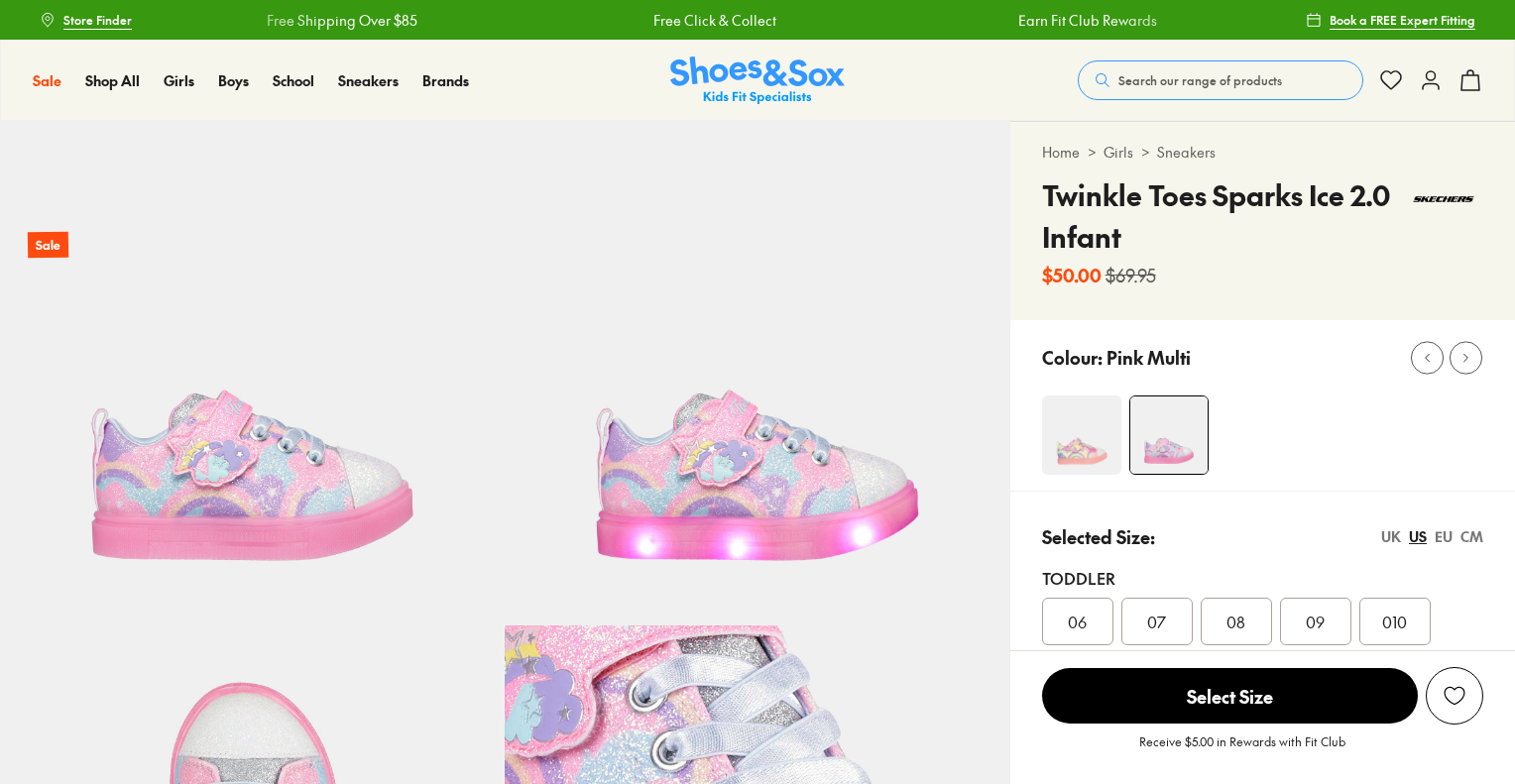 scroll, scrollTop: 0, scrollLeft: 0, axis: both 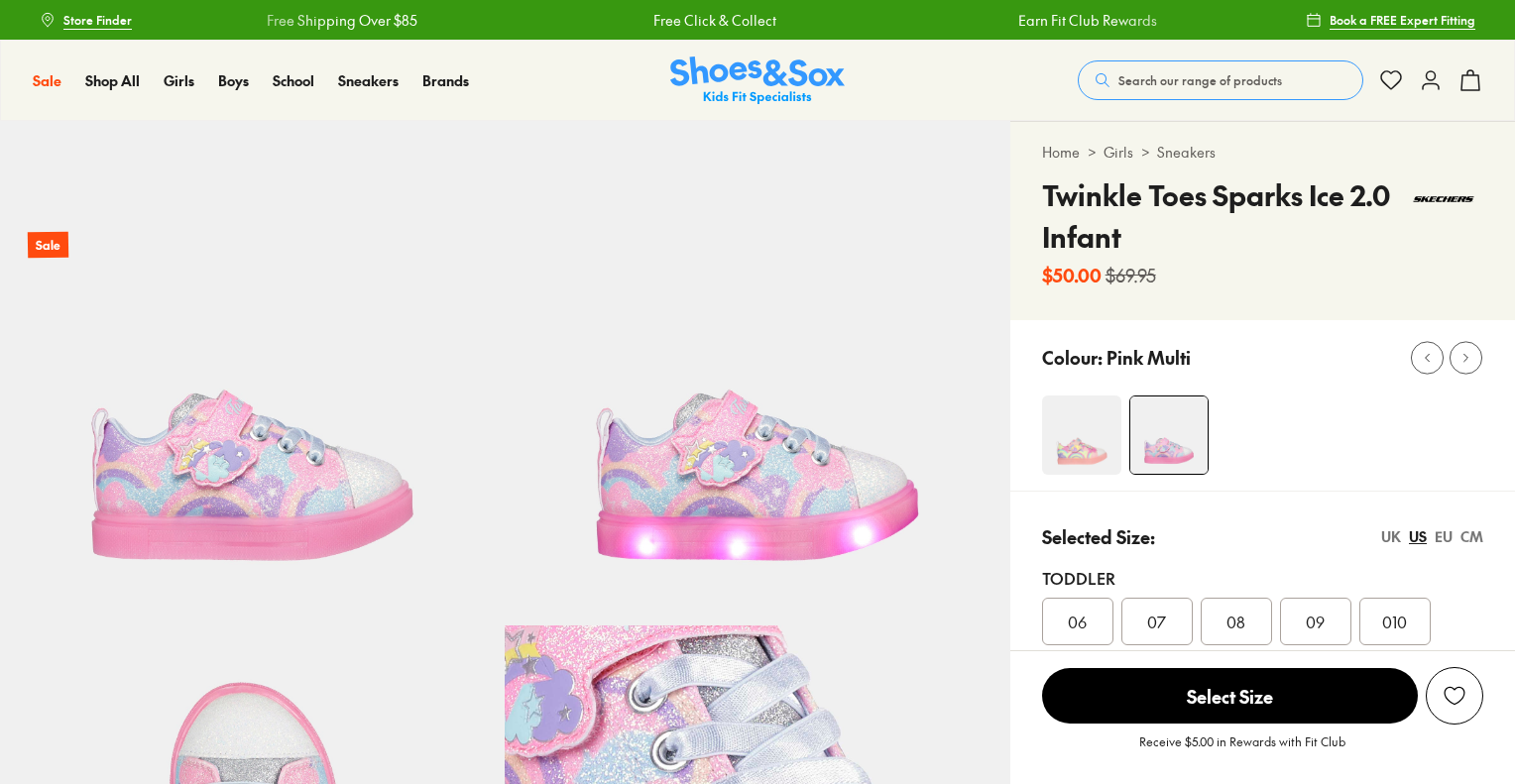 select on "*" 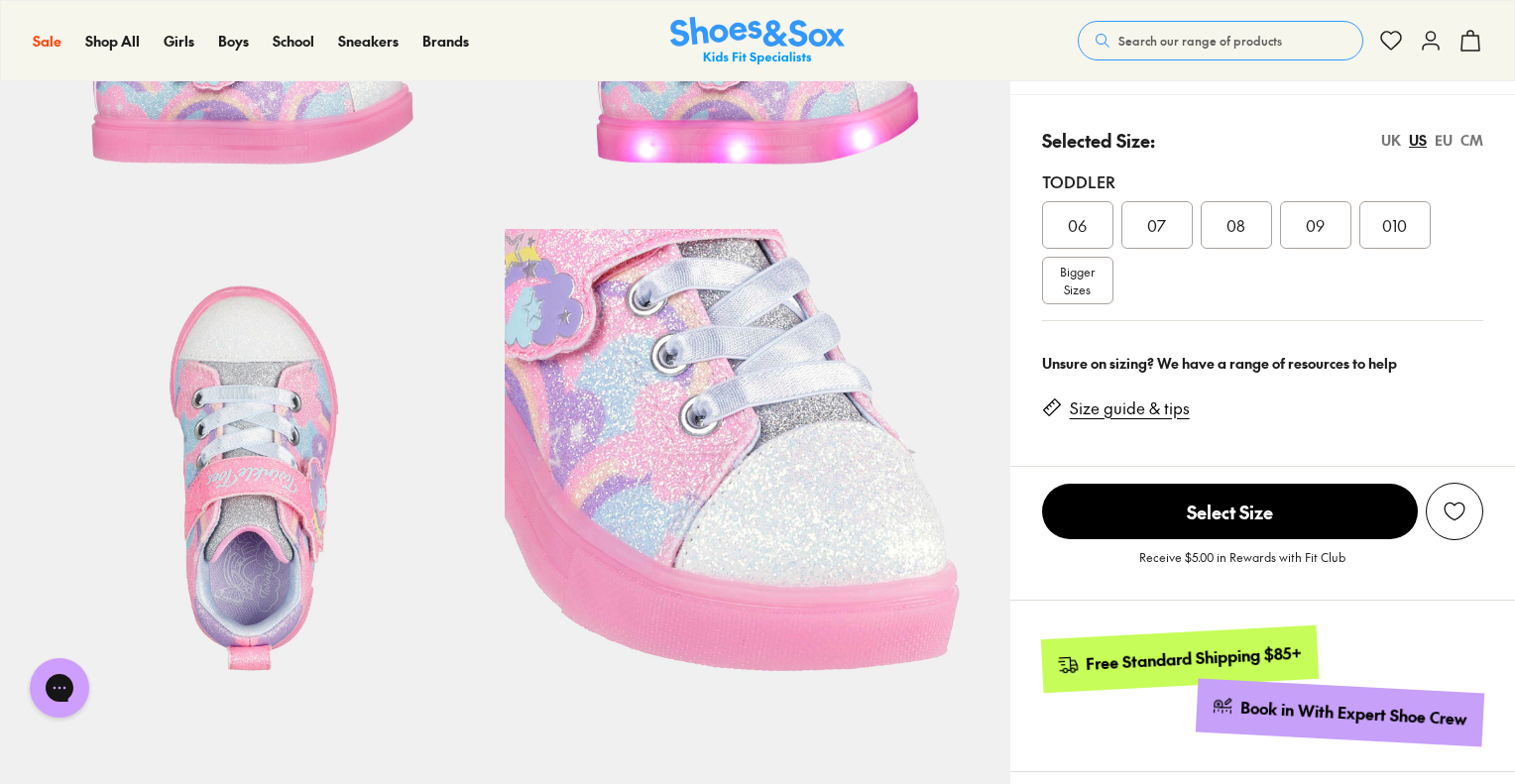 scroll, scrollTop: 0, scrollLeft: 0, axis: both 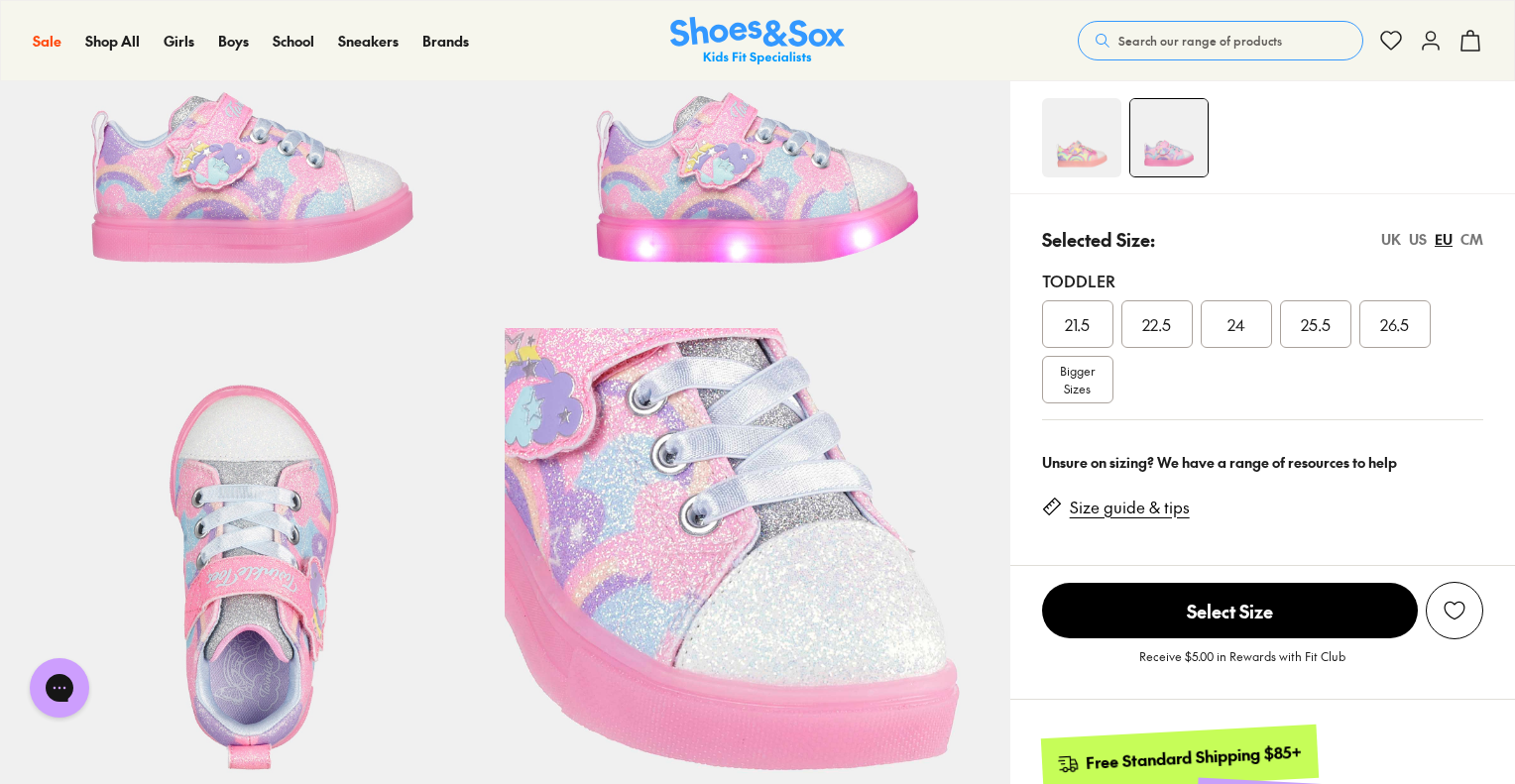 click on "26.5" at bounding box center [1394, 324] 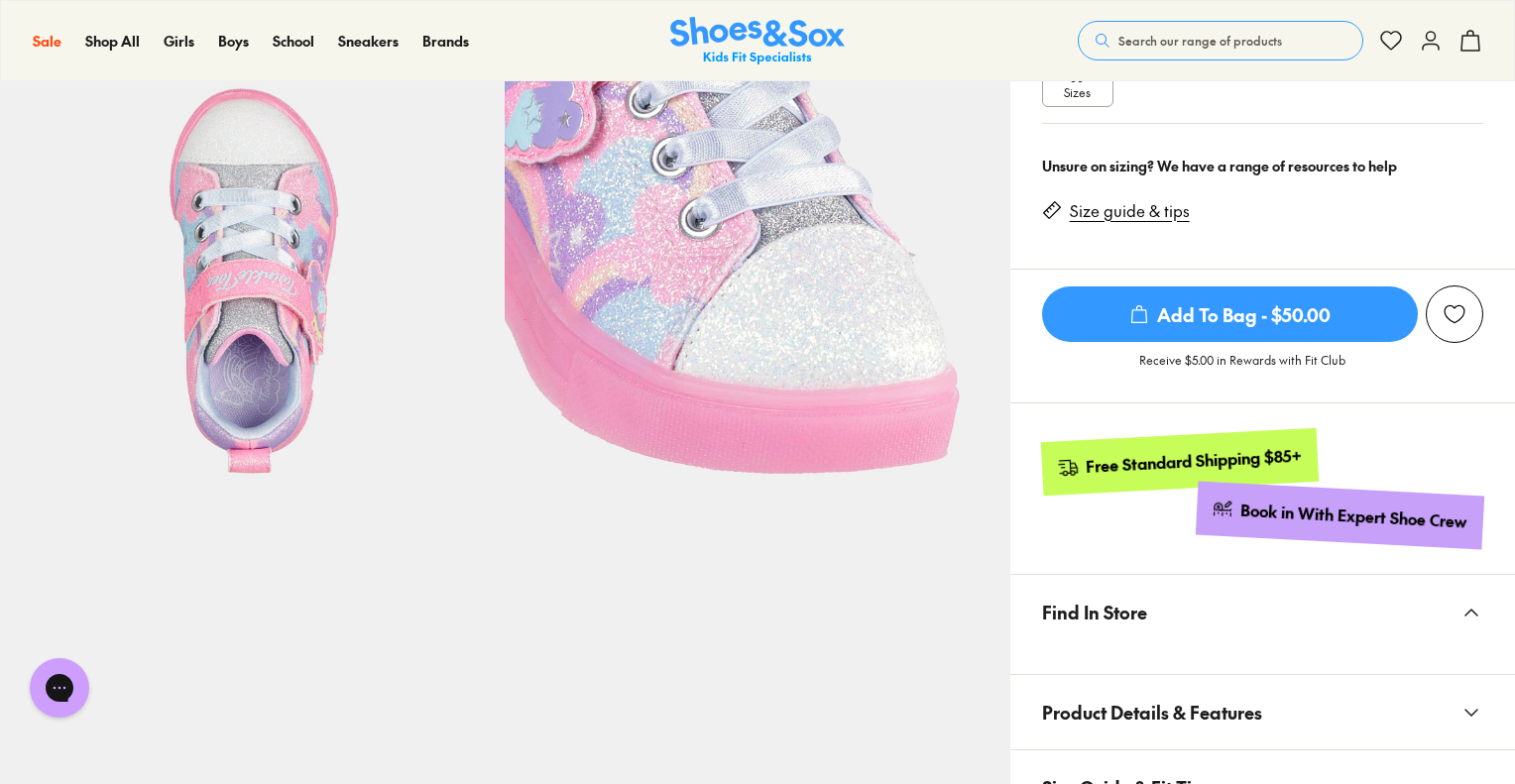 scroll, scrollTop: 595, scrollLeft: 0, axis: vertical 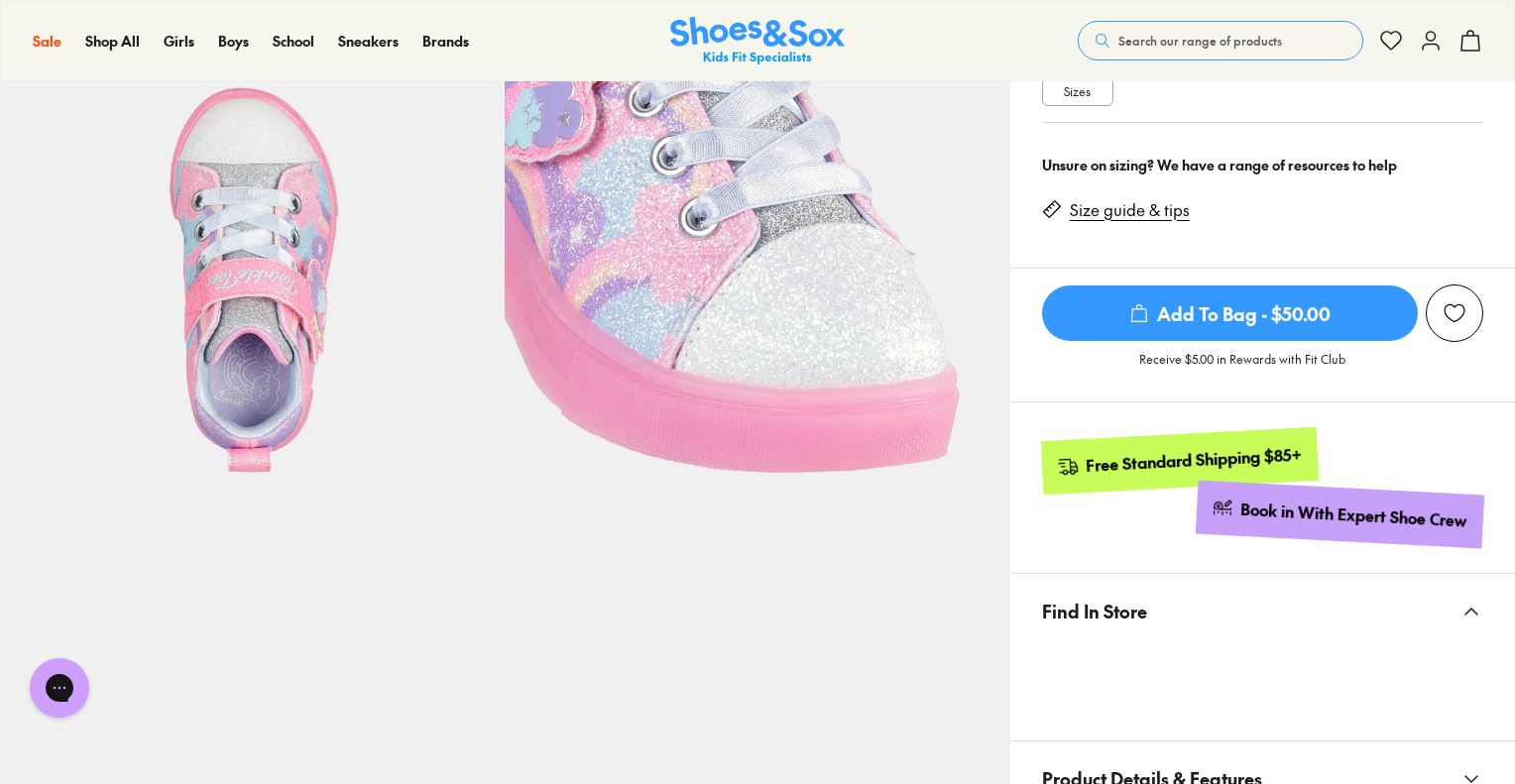 click on "Add To Bag - $50.00" at bounding box center (1229, 313) 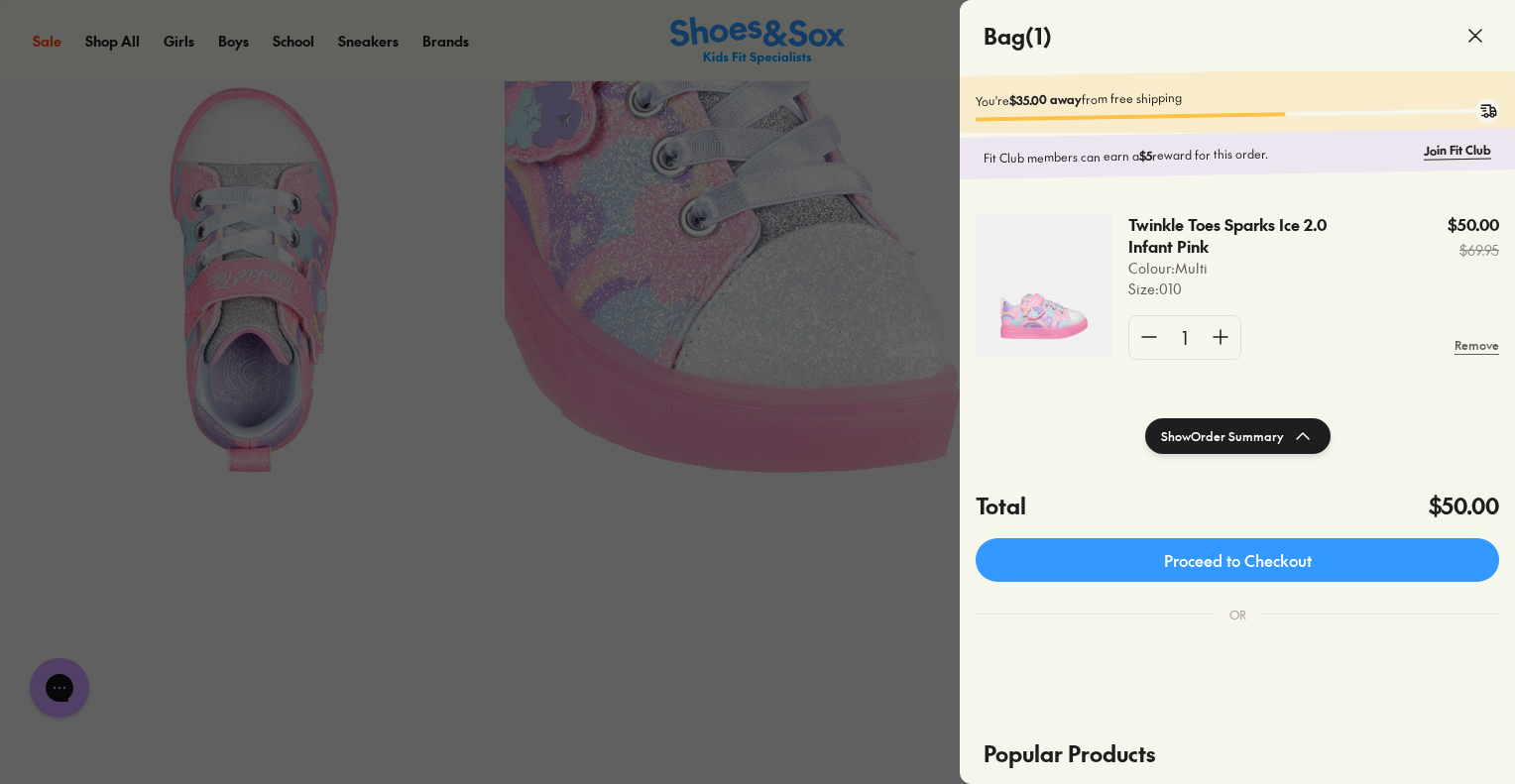 click 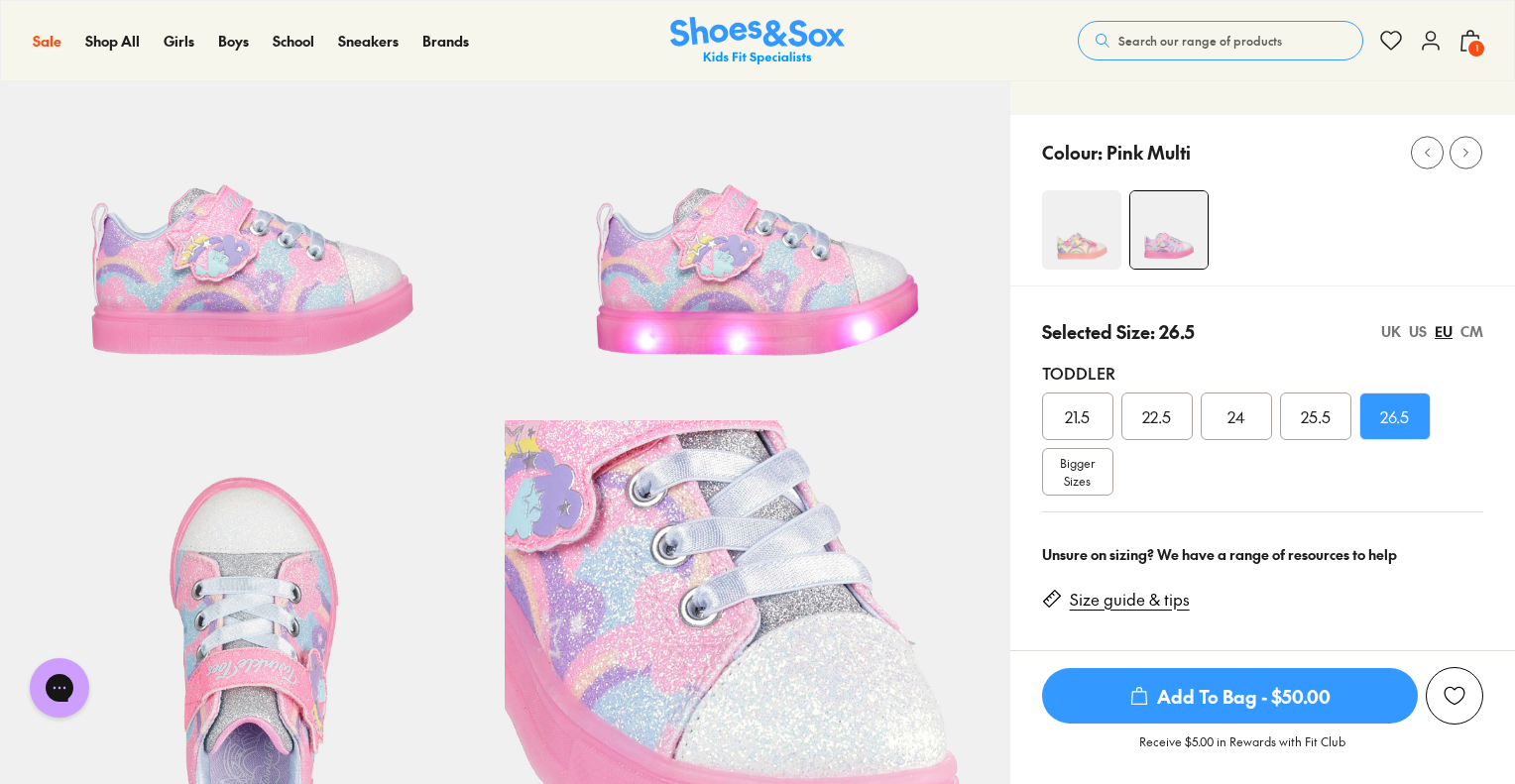 scroll, scrollTop: 0, scrollLeft: 0, axis: both 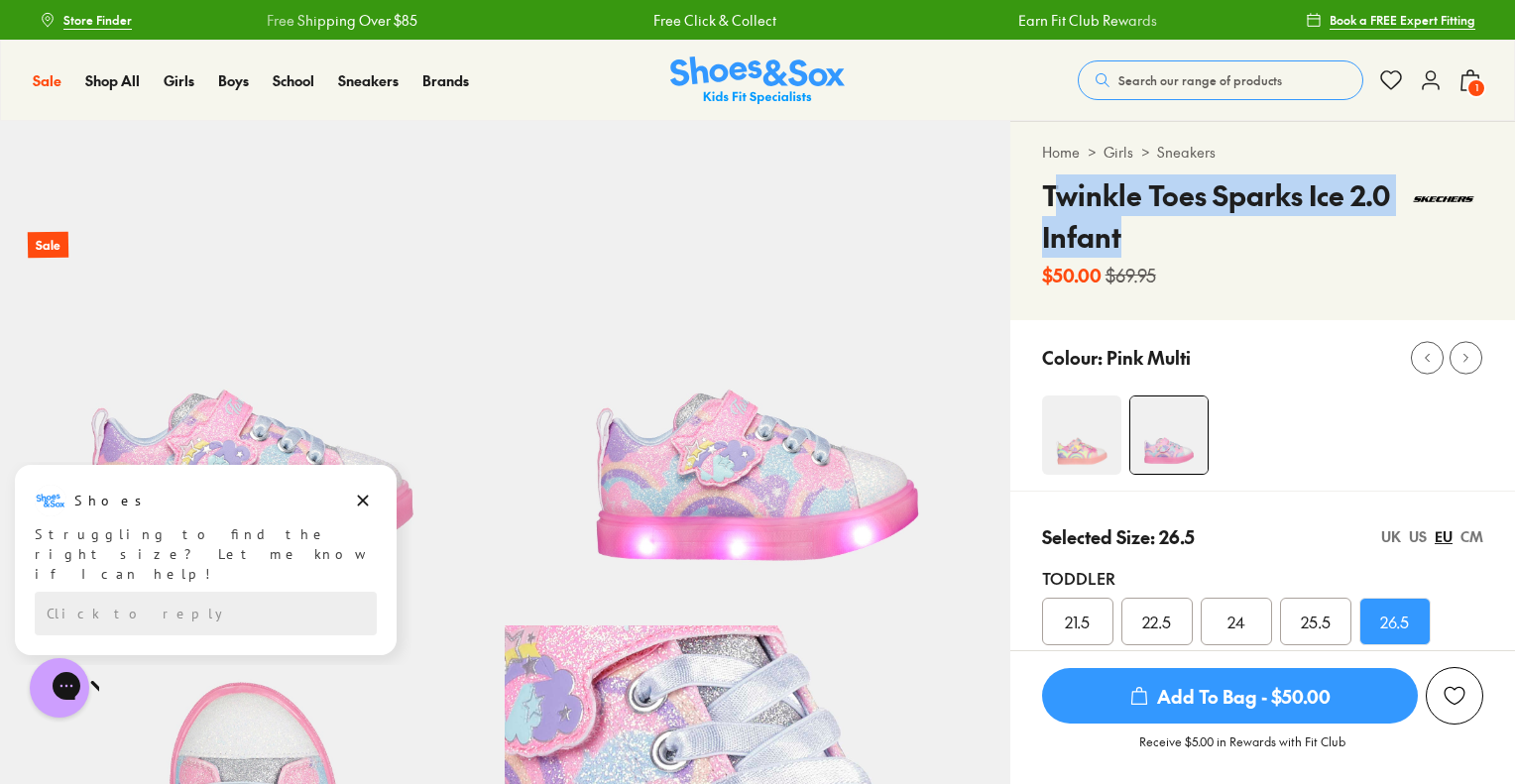 drag, startPoint x: 1058, startPoint y: 189, endPoint x: 1130, endPoint y: 230, distance: 82.855296 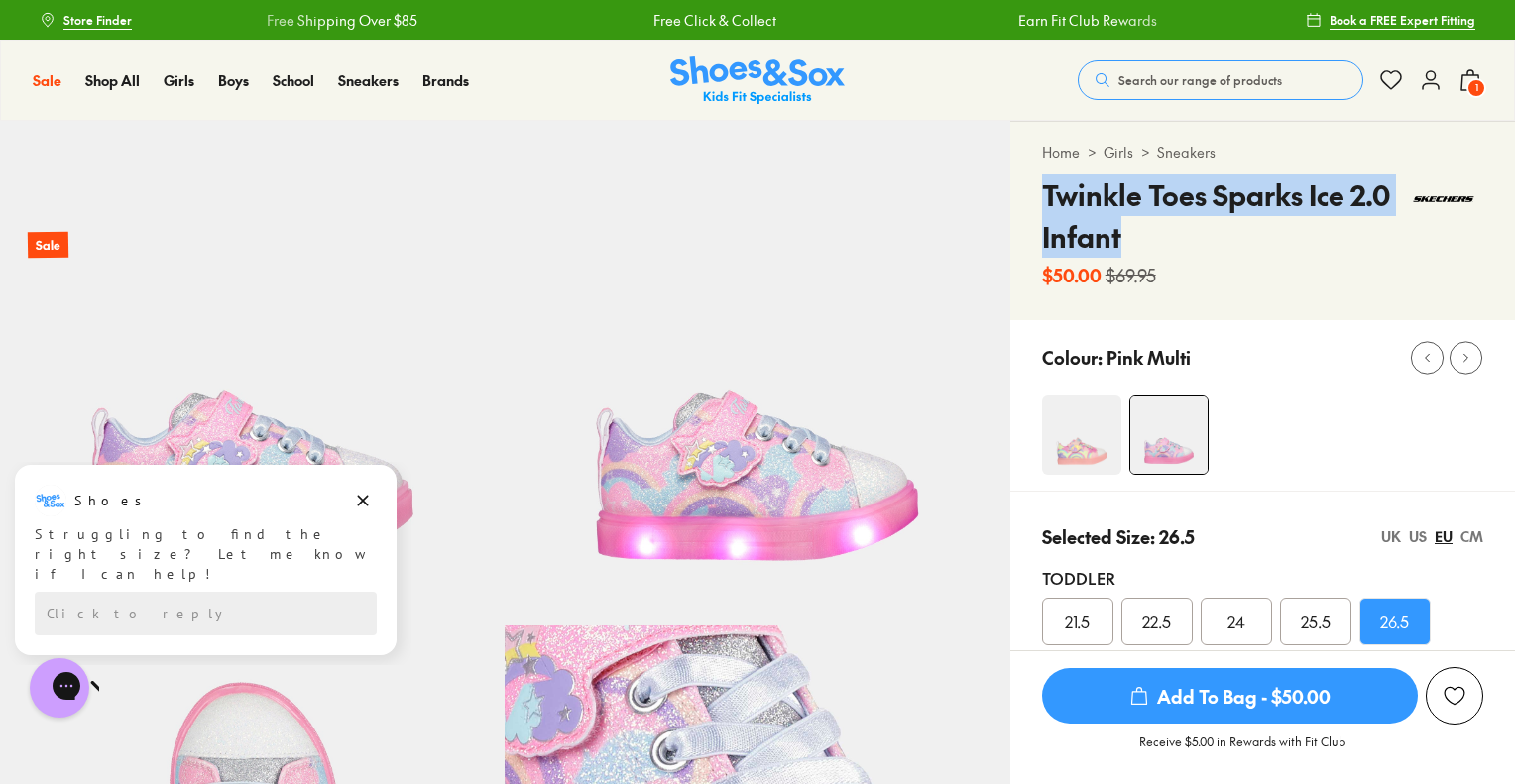 drag, startPoint x: 1038, startPoint y: 188, endPoint x: 1132, endPoint y: 235, distance: 105.09519 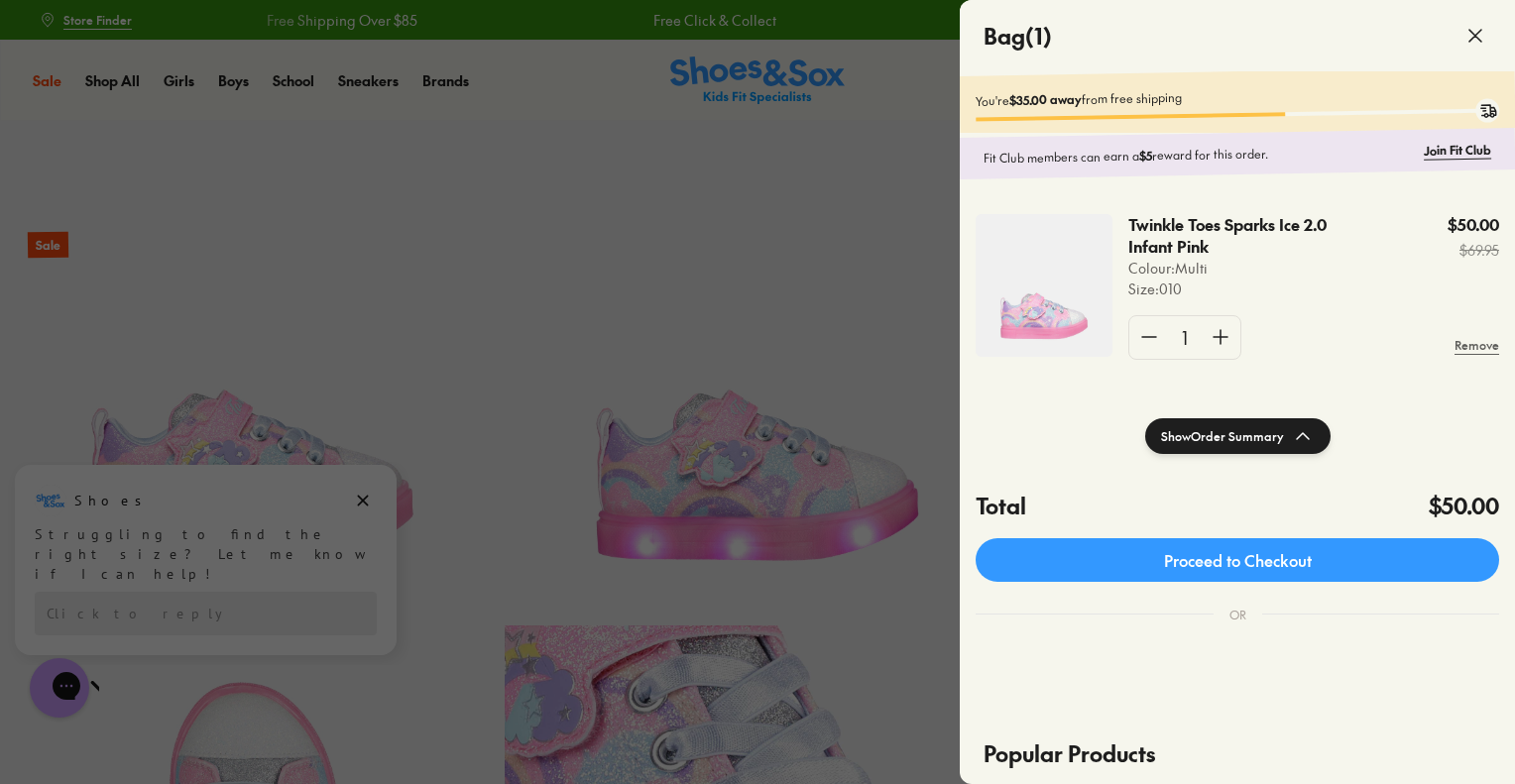 click 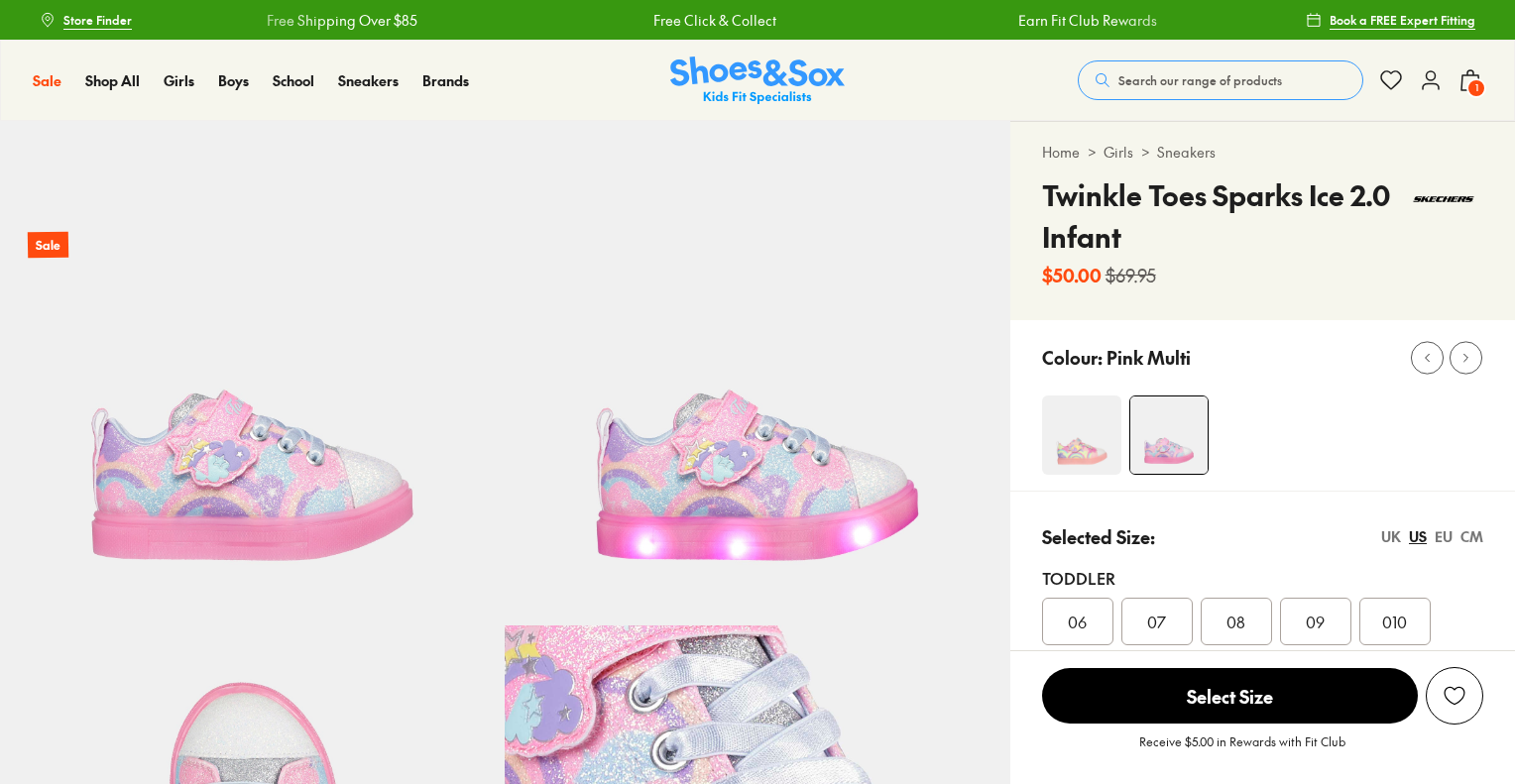 scroll, scrollTop: 0, scrollLeft: 0, axis: both 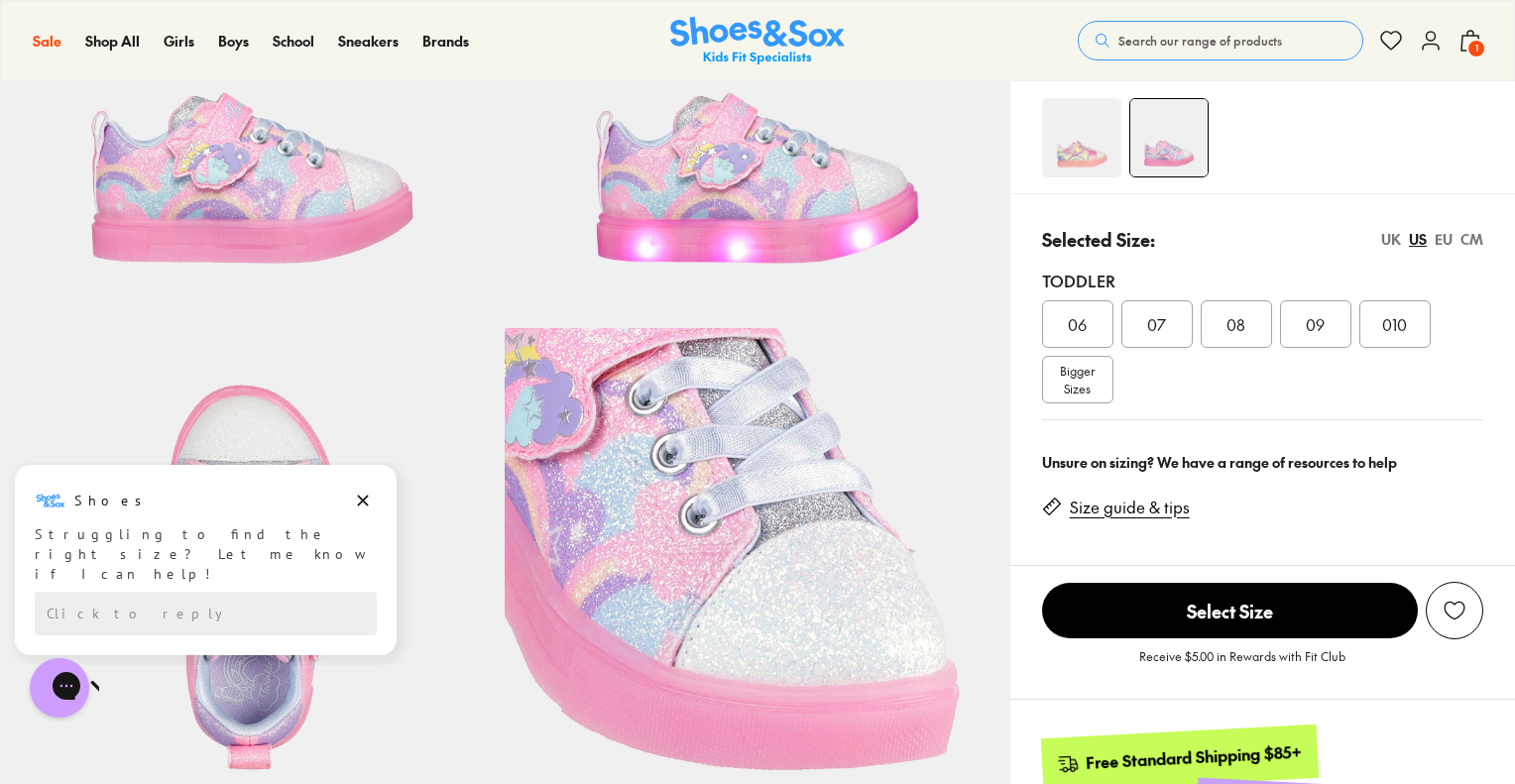 click on "EU" at bounding box center [1444, 239] 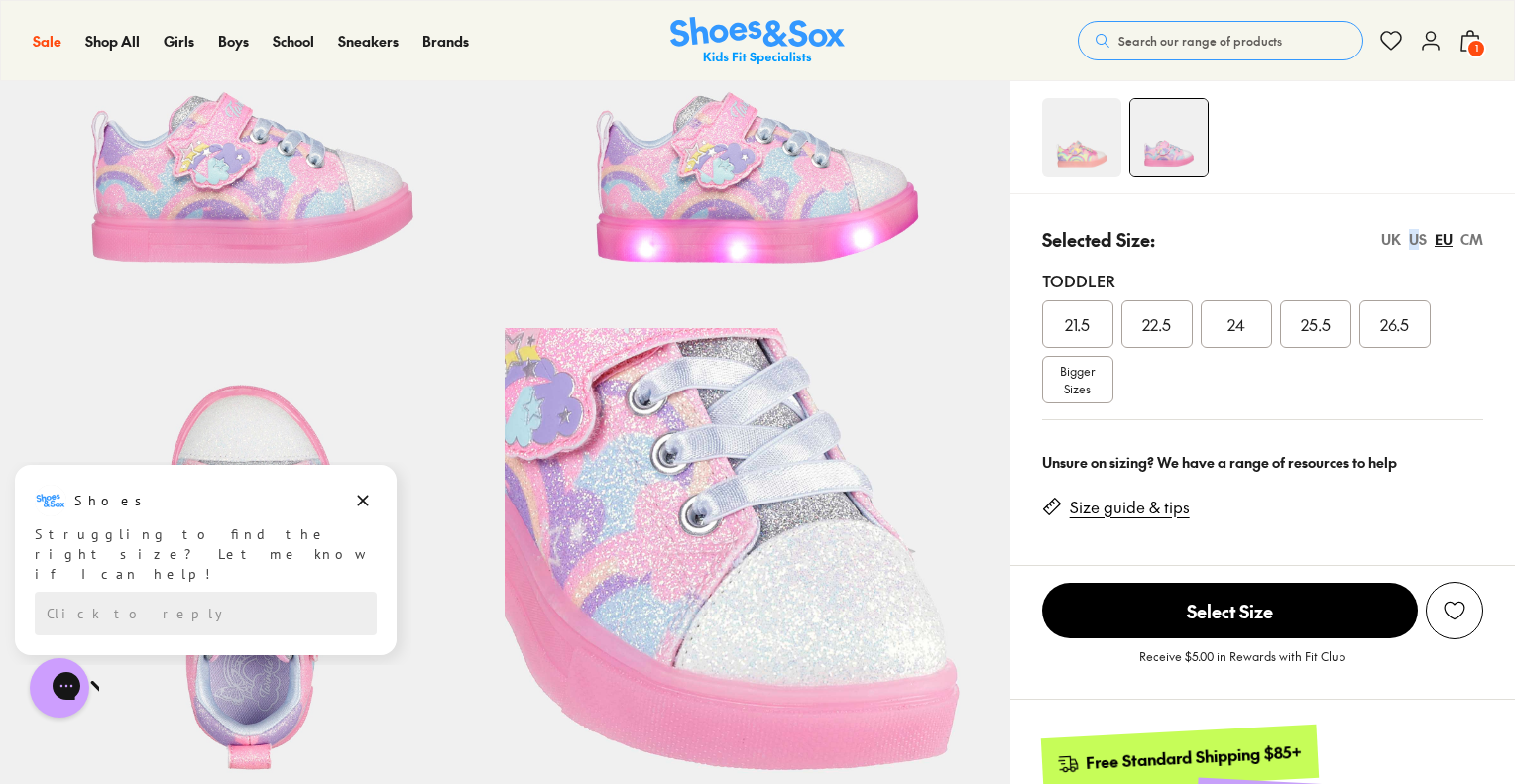 click on "US" at bounding box center (1418, 239) 